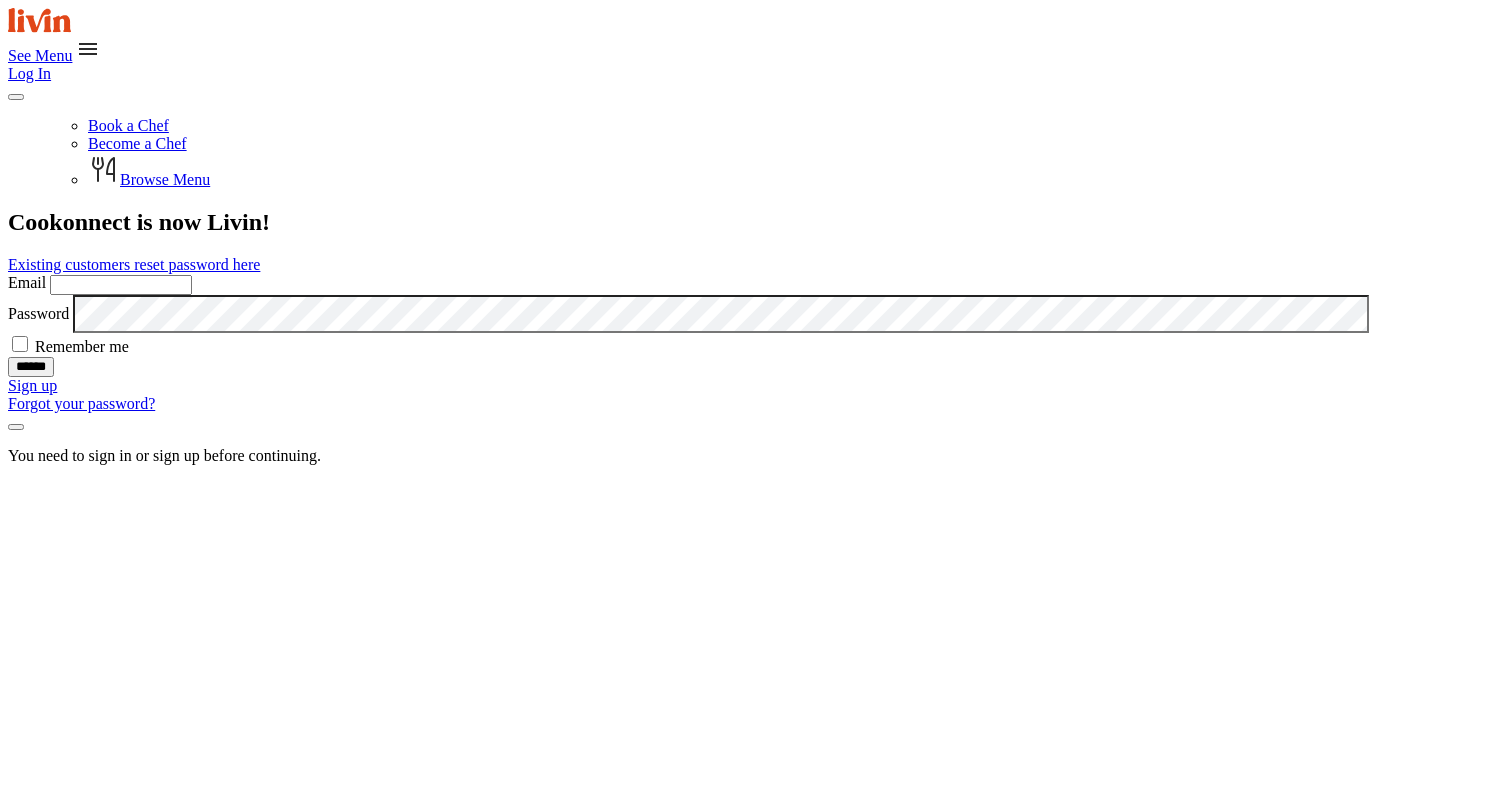 scroll, scrollTop: 0, scrollLeft: 0, axis: both 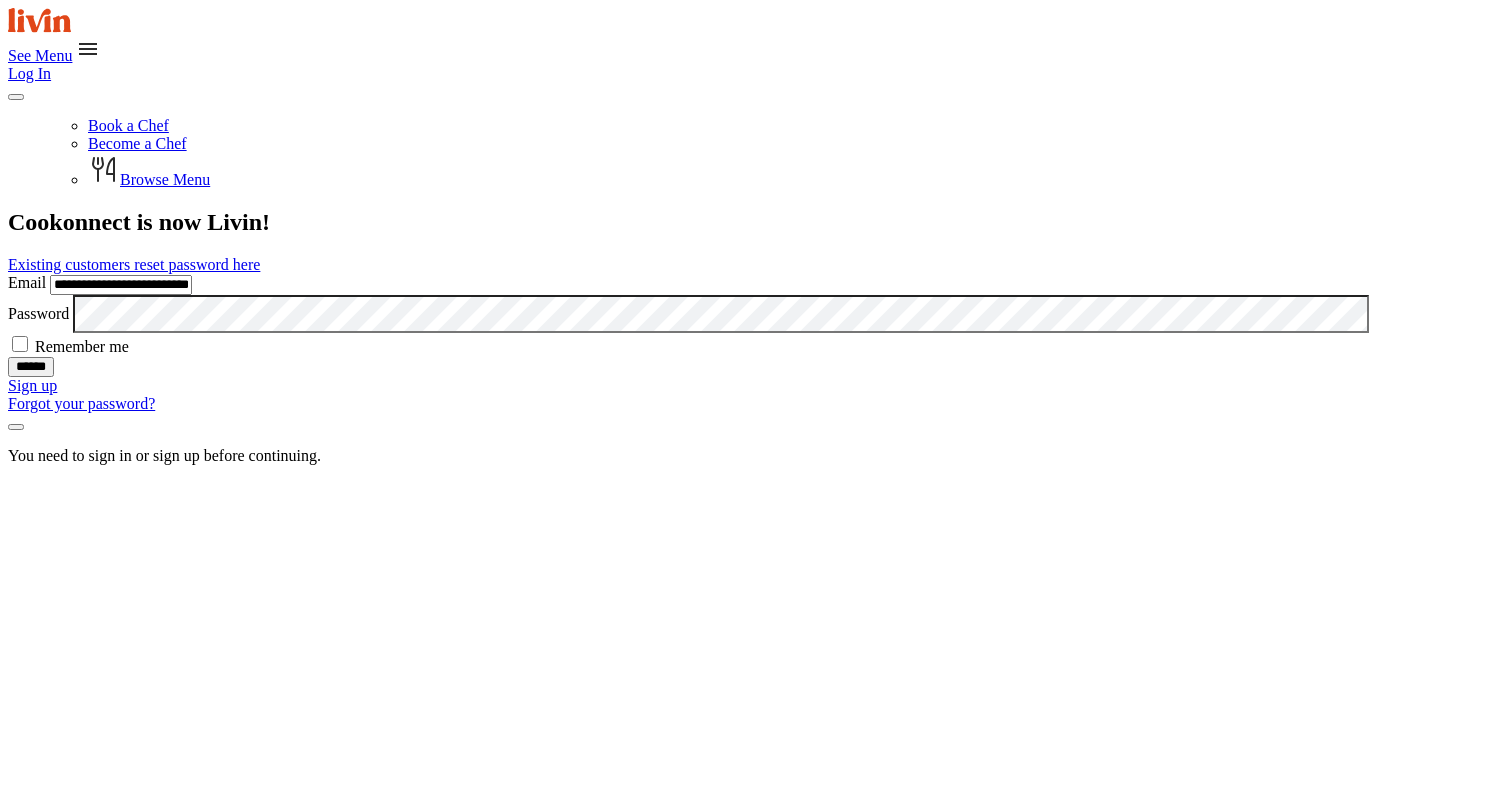 click on "******" at bounding box center (31, 367) 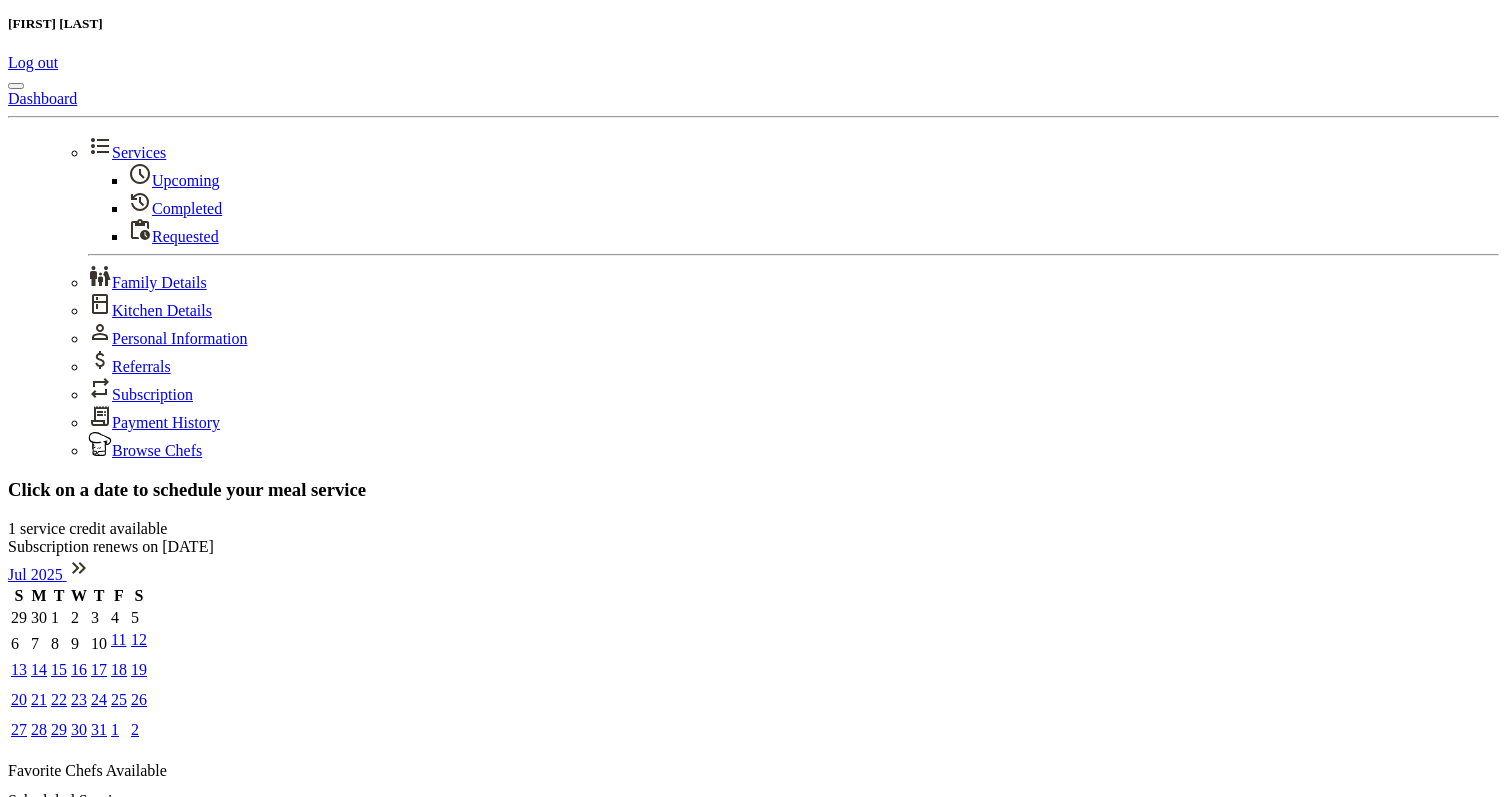 scroll, scrollTop: 162, scrollLeft: 0, axis: vertical 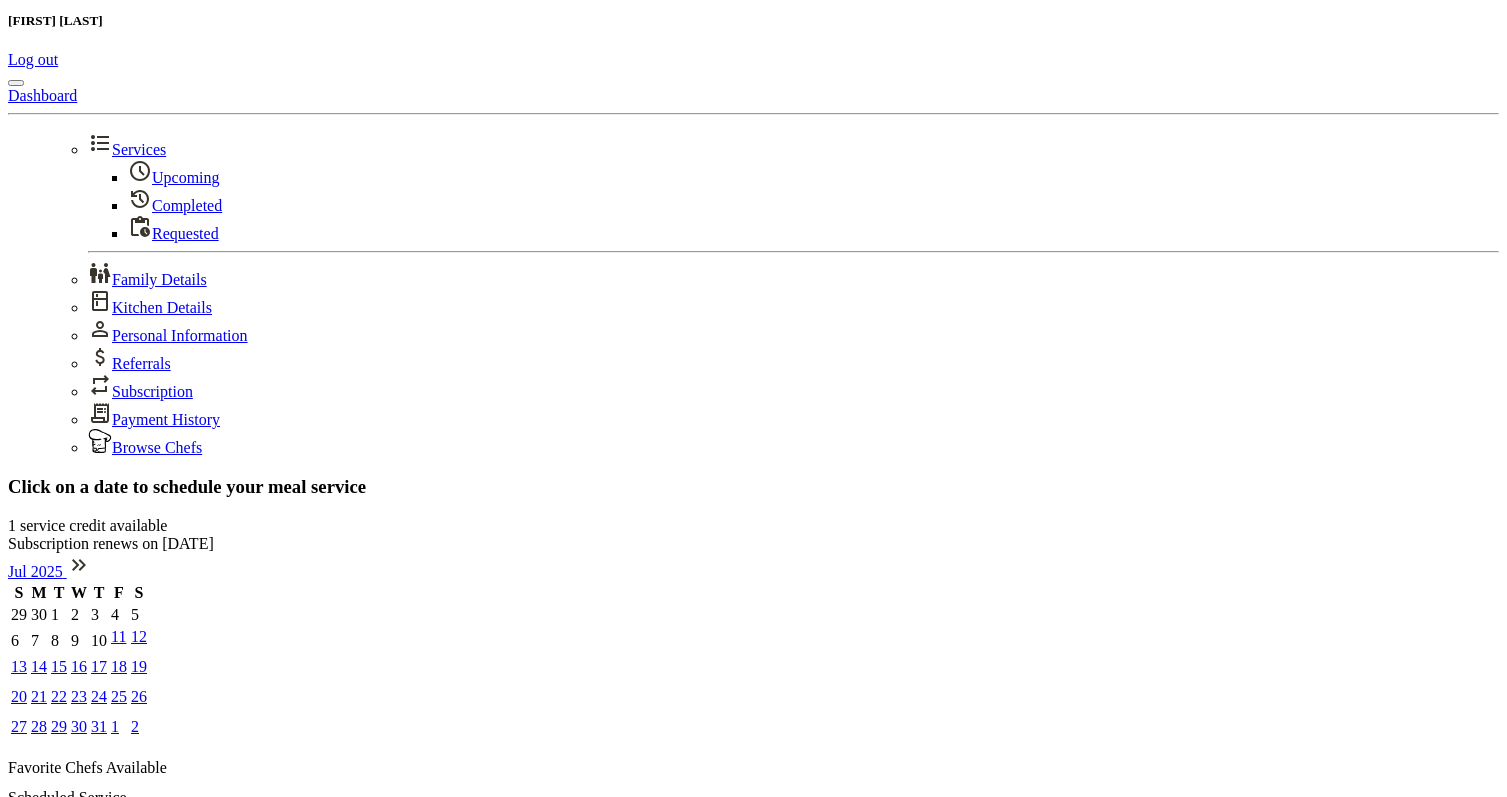 click on "15" at bounding box center (59, 671) 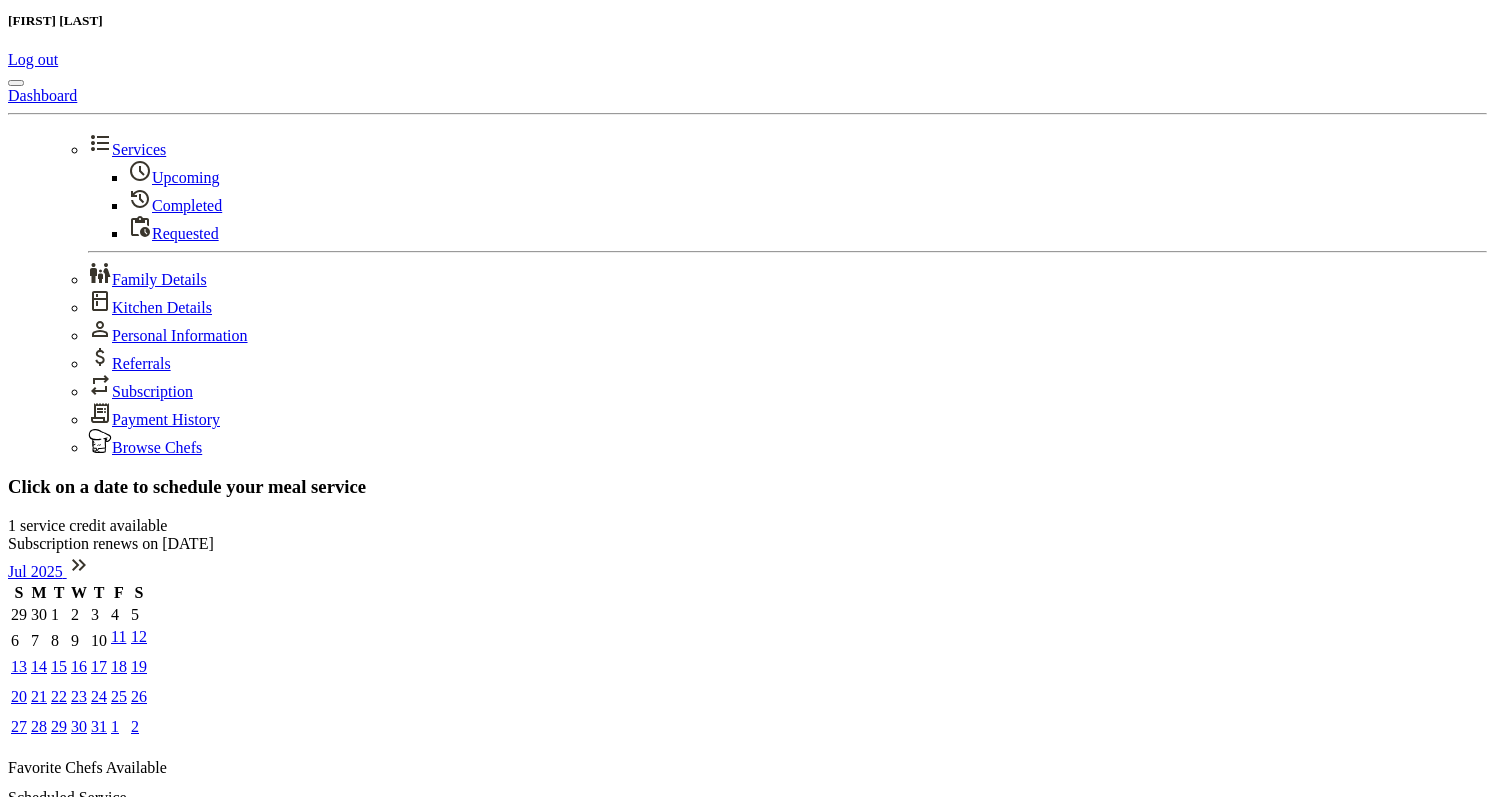 select on "********" 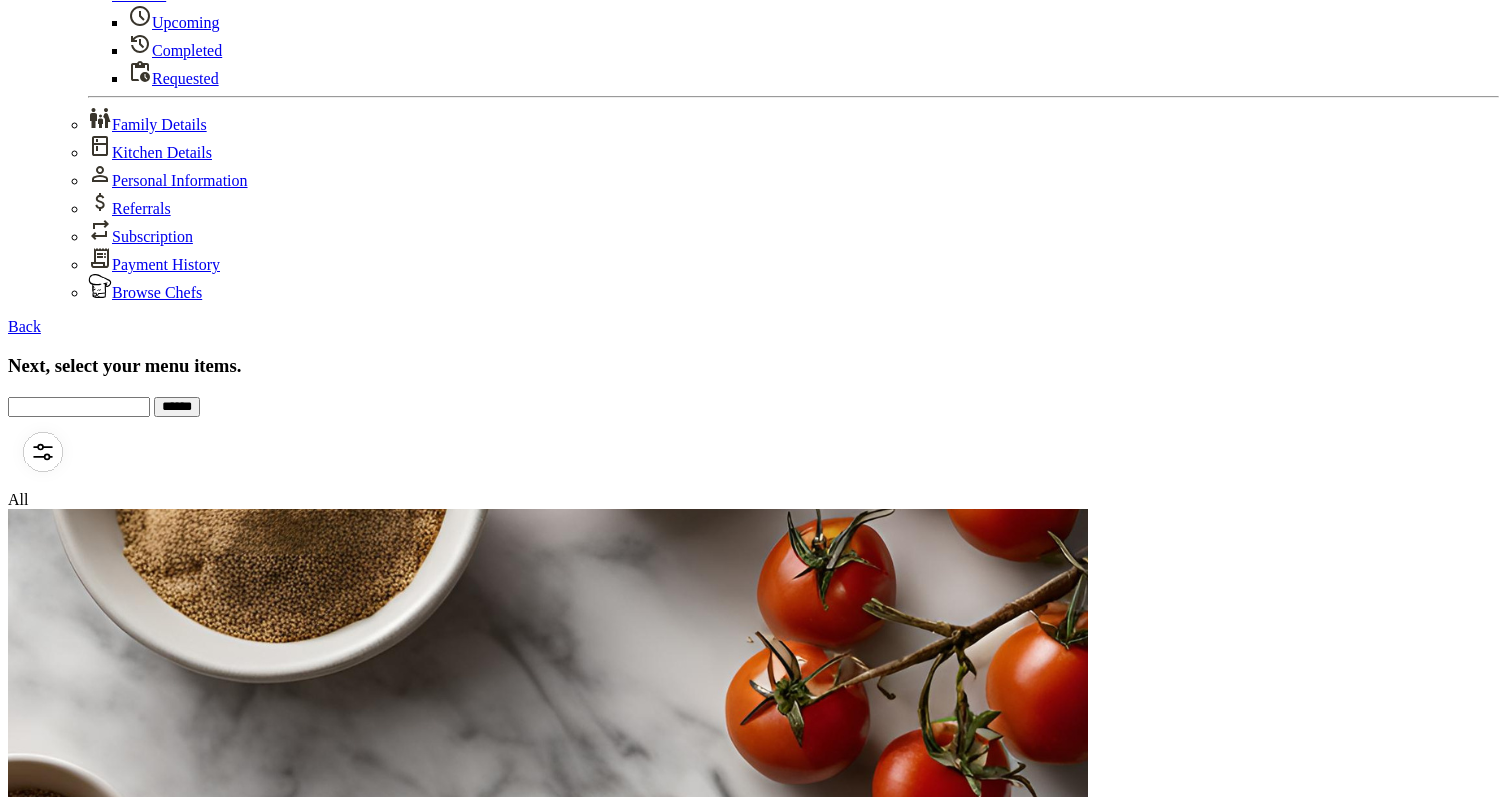 scroll, scrollTop: 340, scrollLeft: 0, axis: vertical 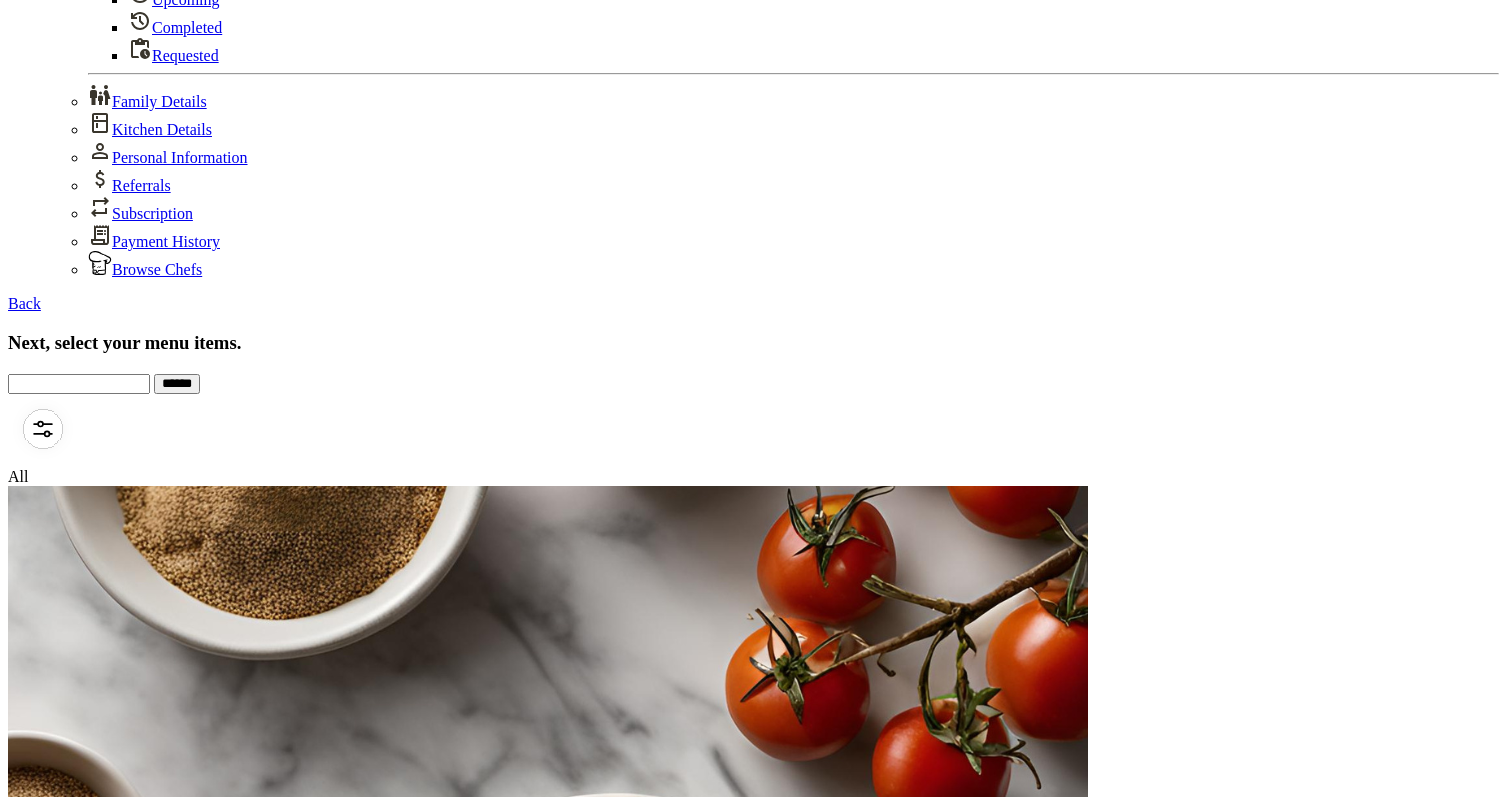 click on "Select" at bounding box center (27, 7328) 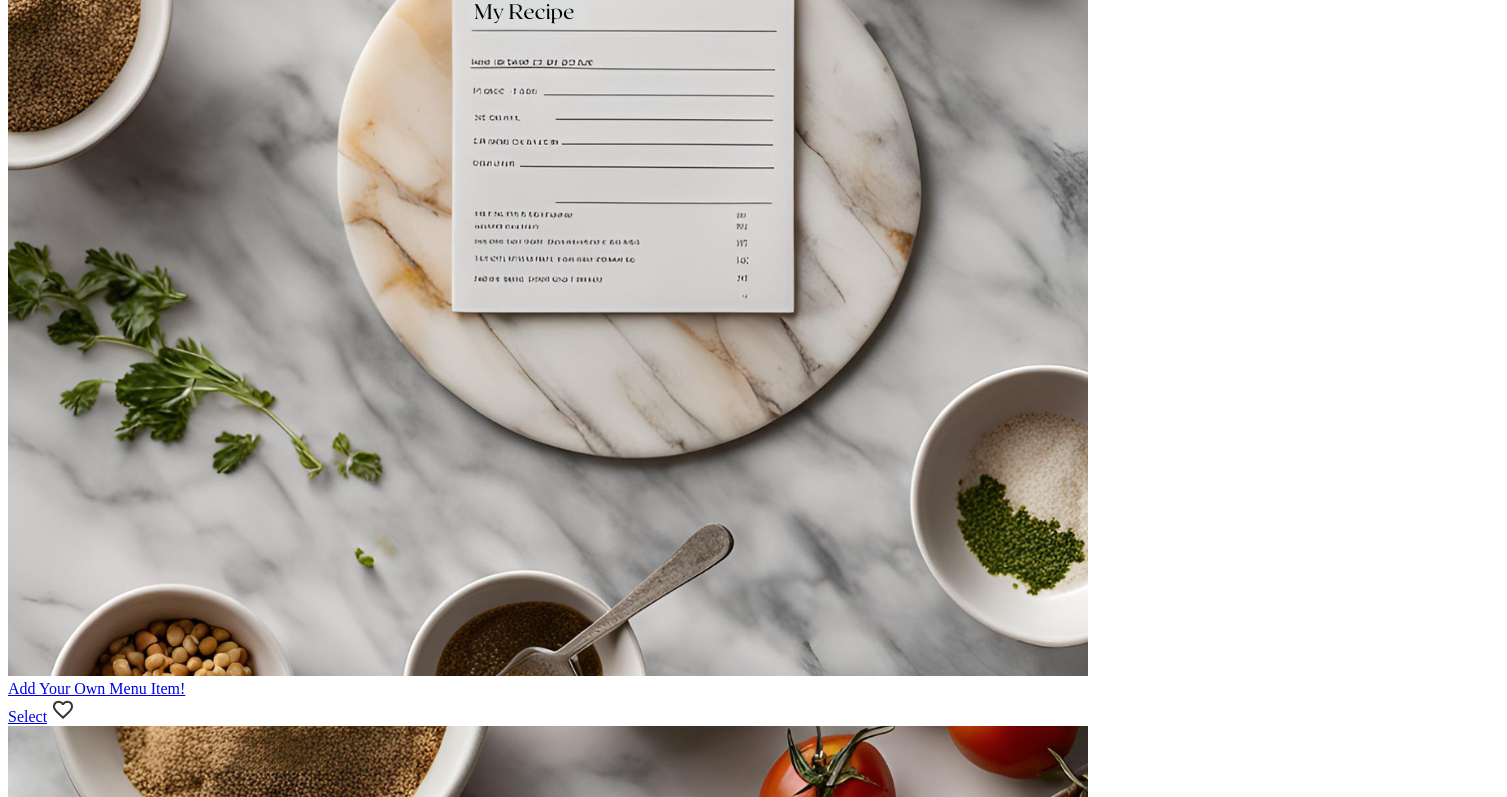 scroll, scrollTop: 1239, scrollLeft: 0, axis: vertical 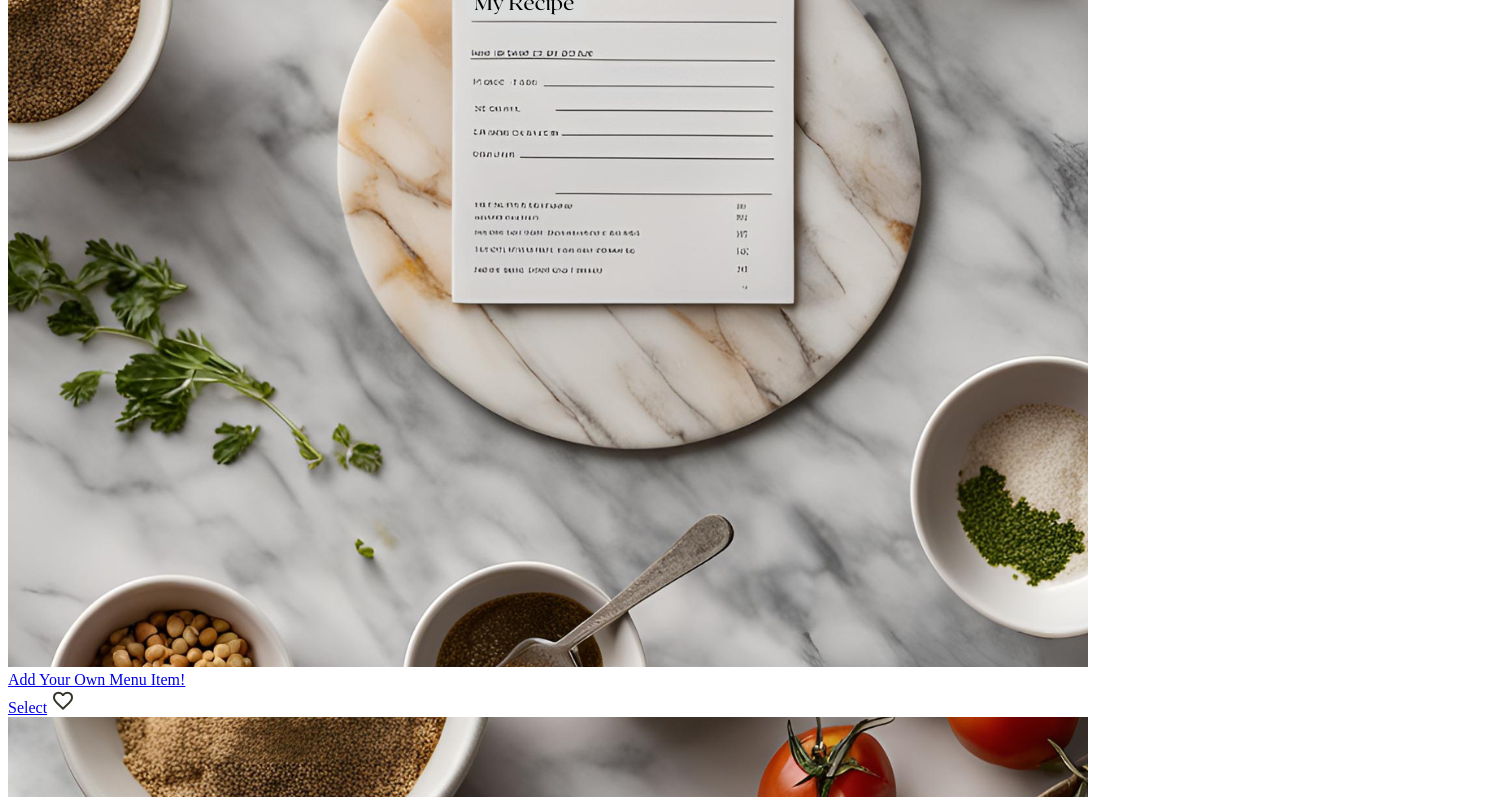 click on "Select" at bounding box center (27, 12877) 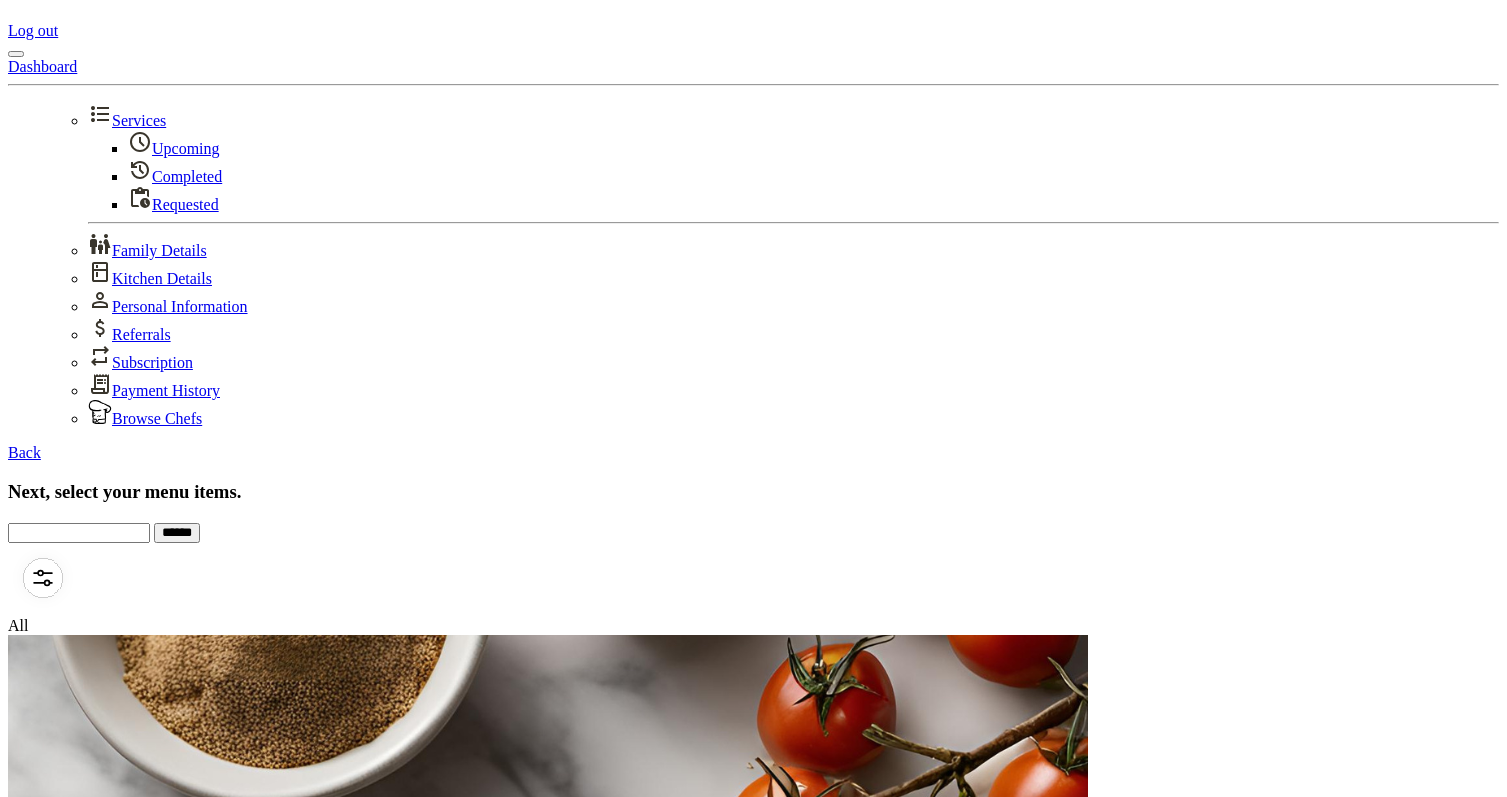 scroll, scrollTop: 183, scrollLeft: 0, axis: vertical 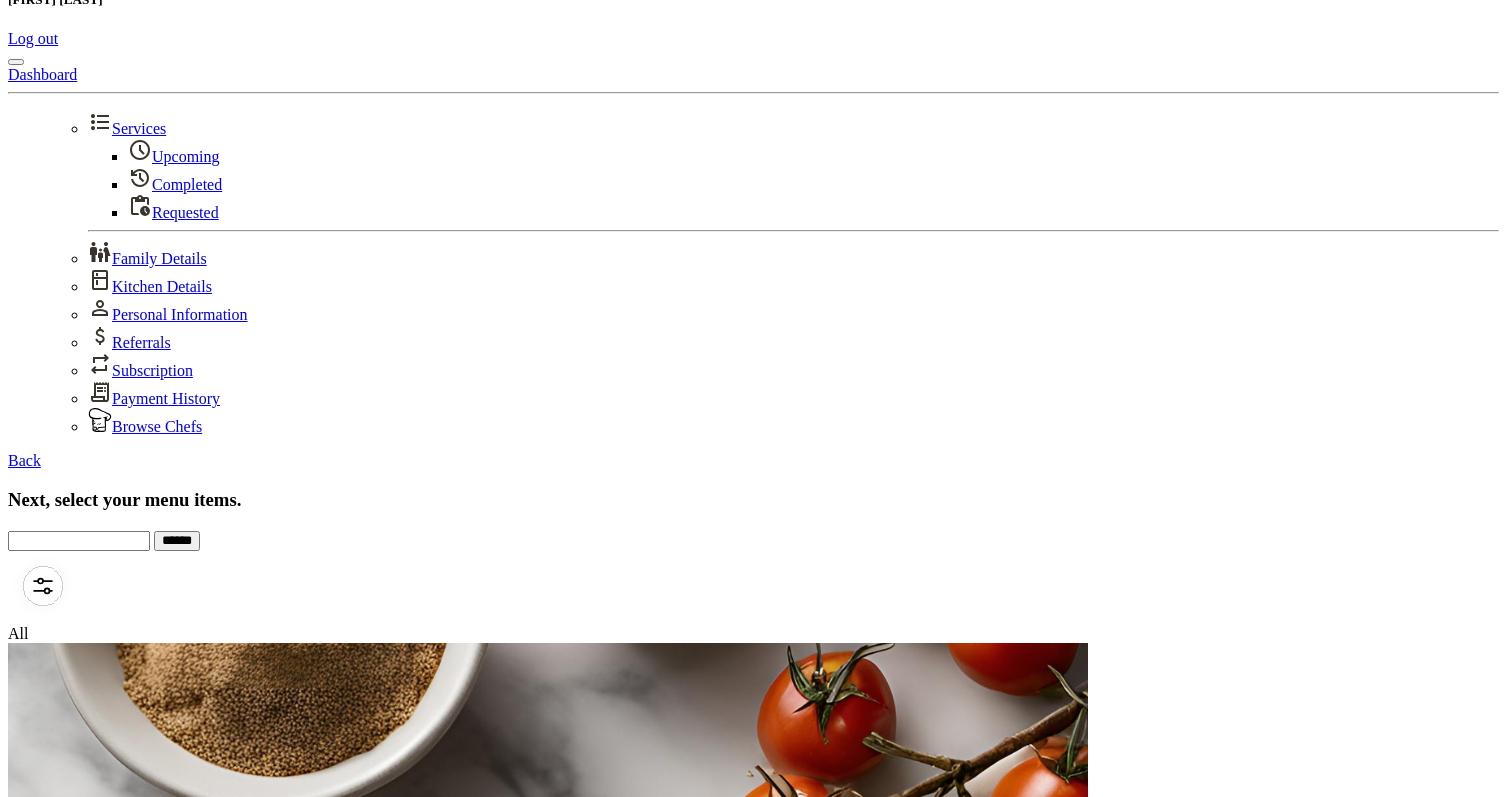 click on "Select" at bounding box center [27, 4041] 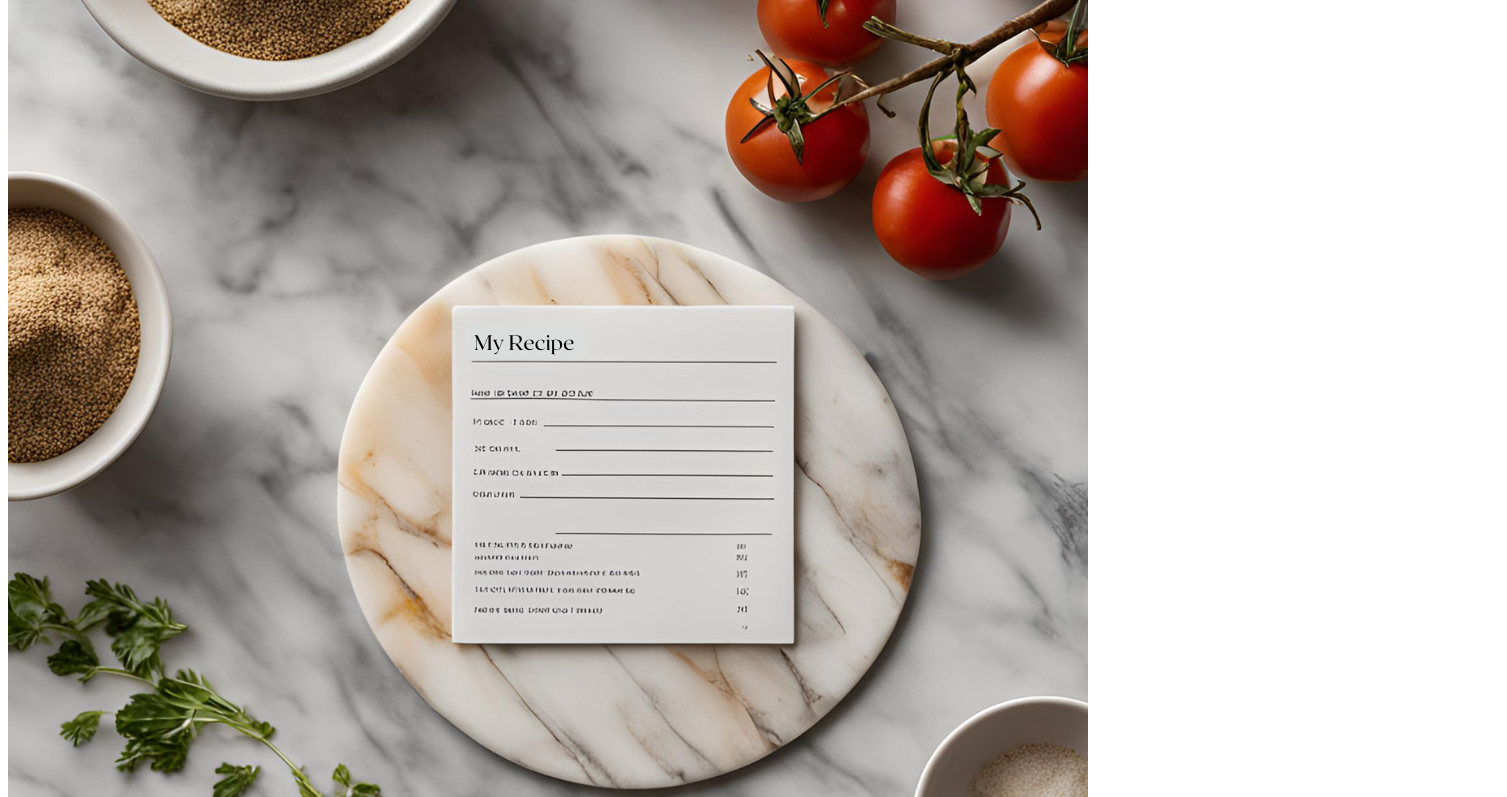 scroll, scrollTop: 917, scrollLeft: 0, axis: vertical 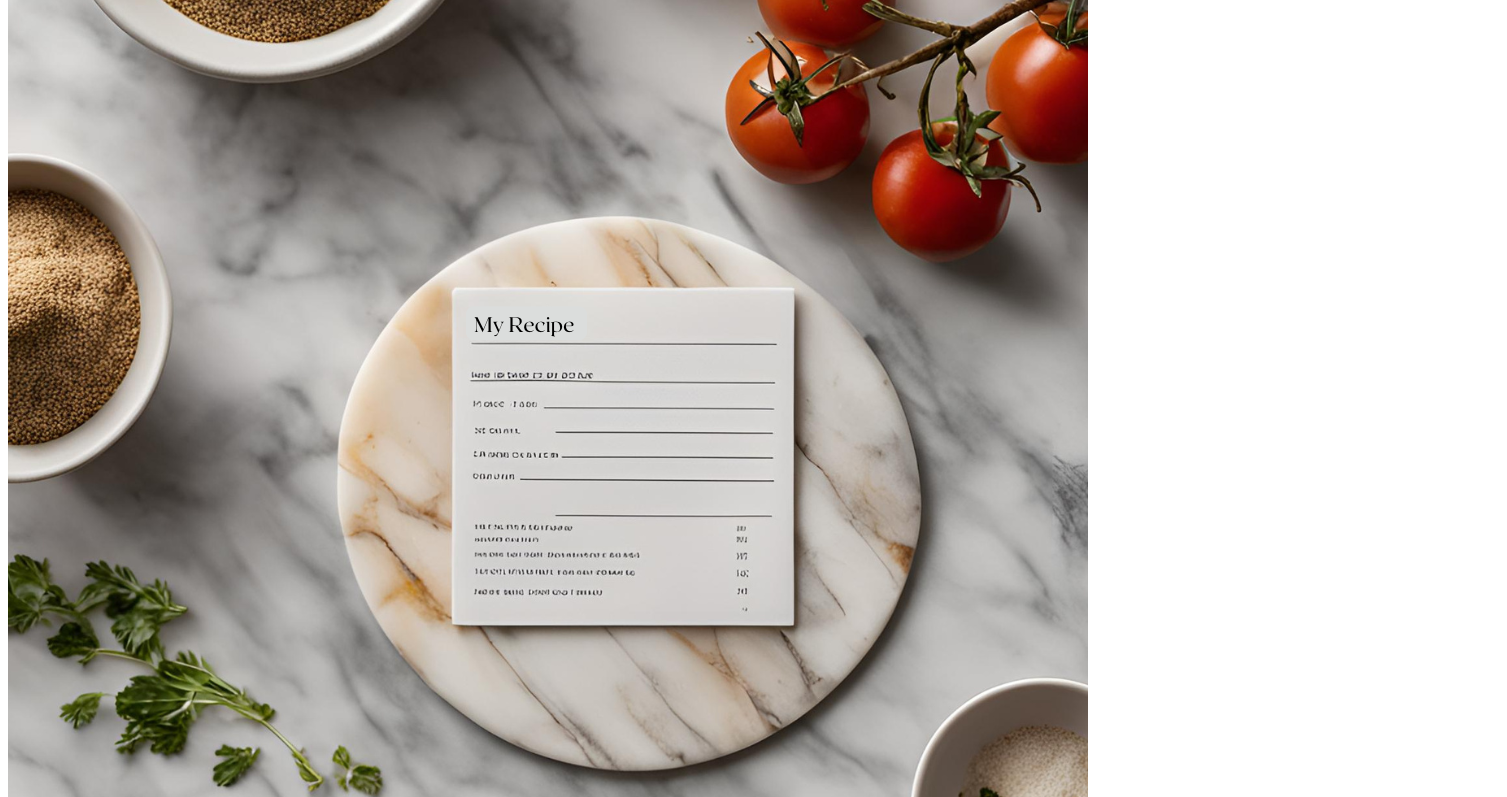 click on "Select" at bounding box center (27, 10703) 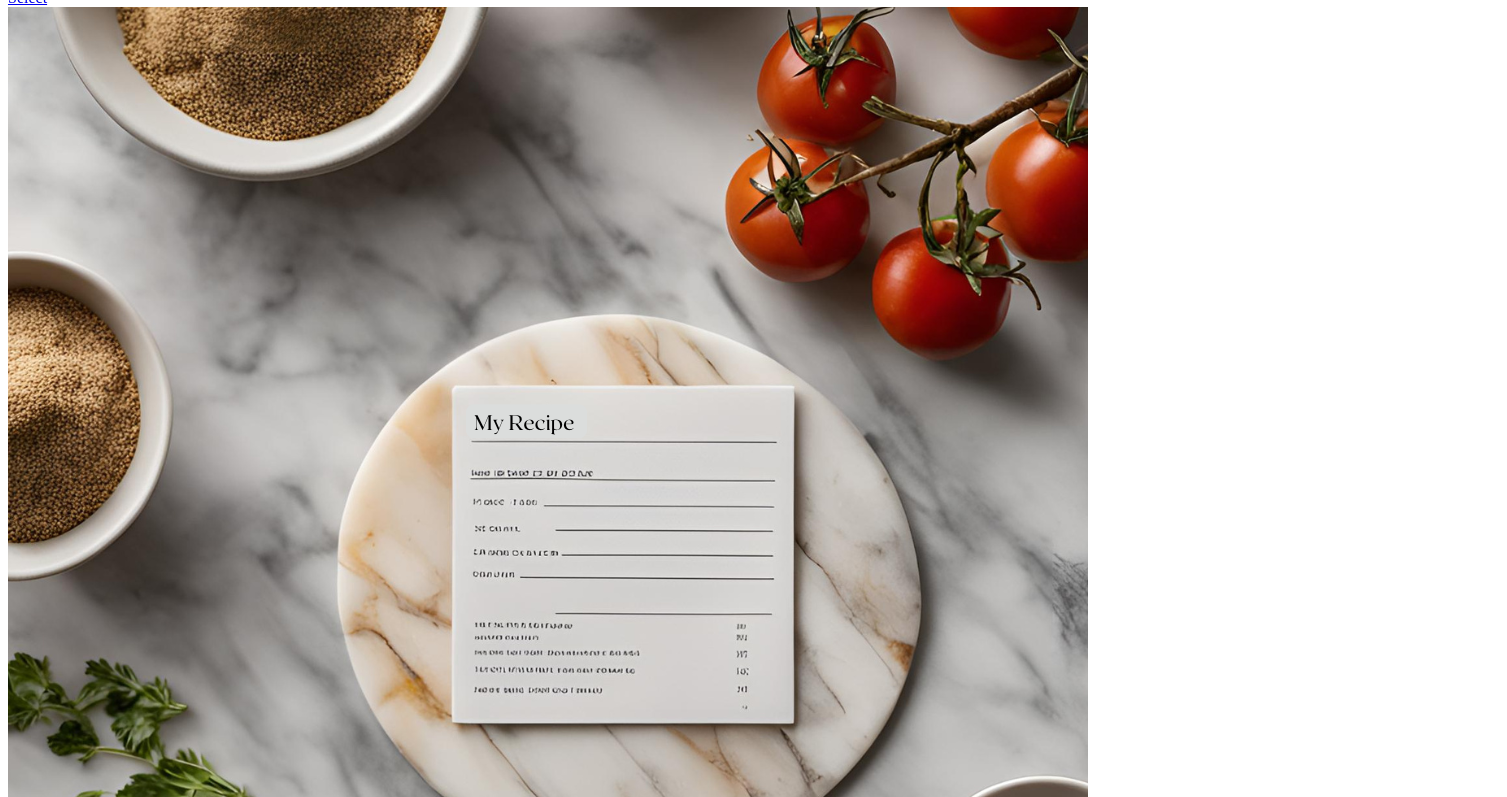 scroll, scrollTop: 1948, scrollLeft: 0, axis: vertical 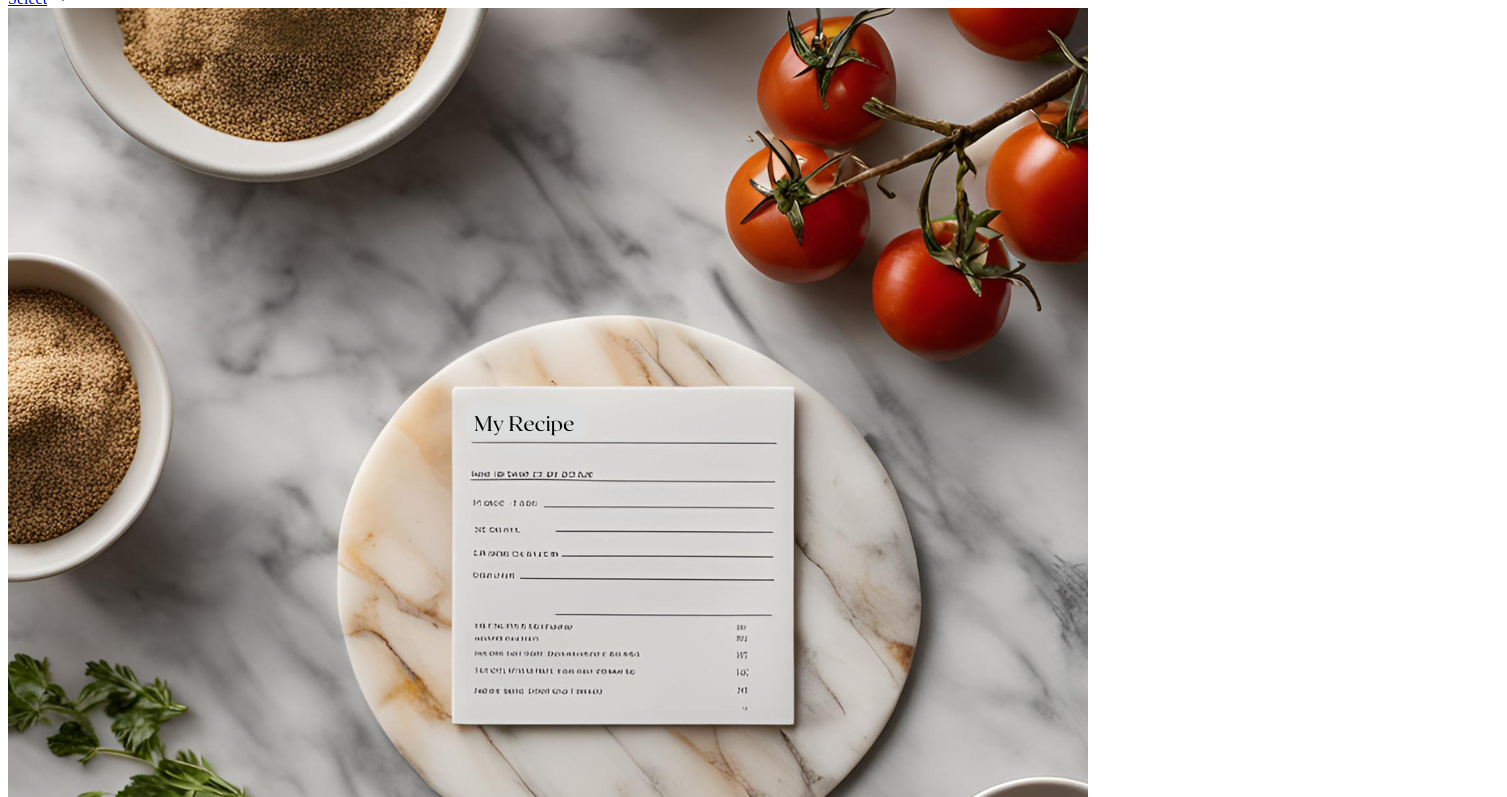 click on "2" at bounding box center [52, 19342] 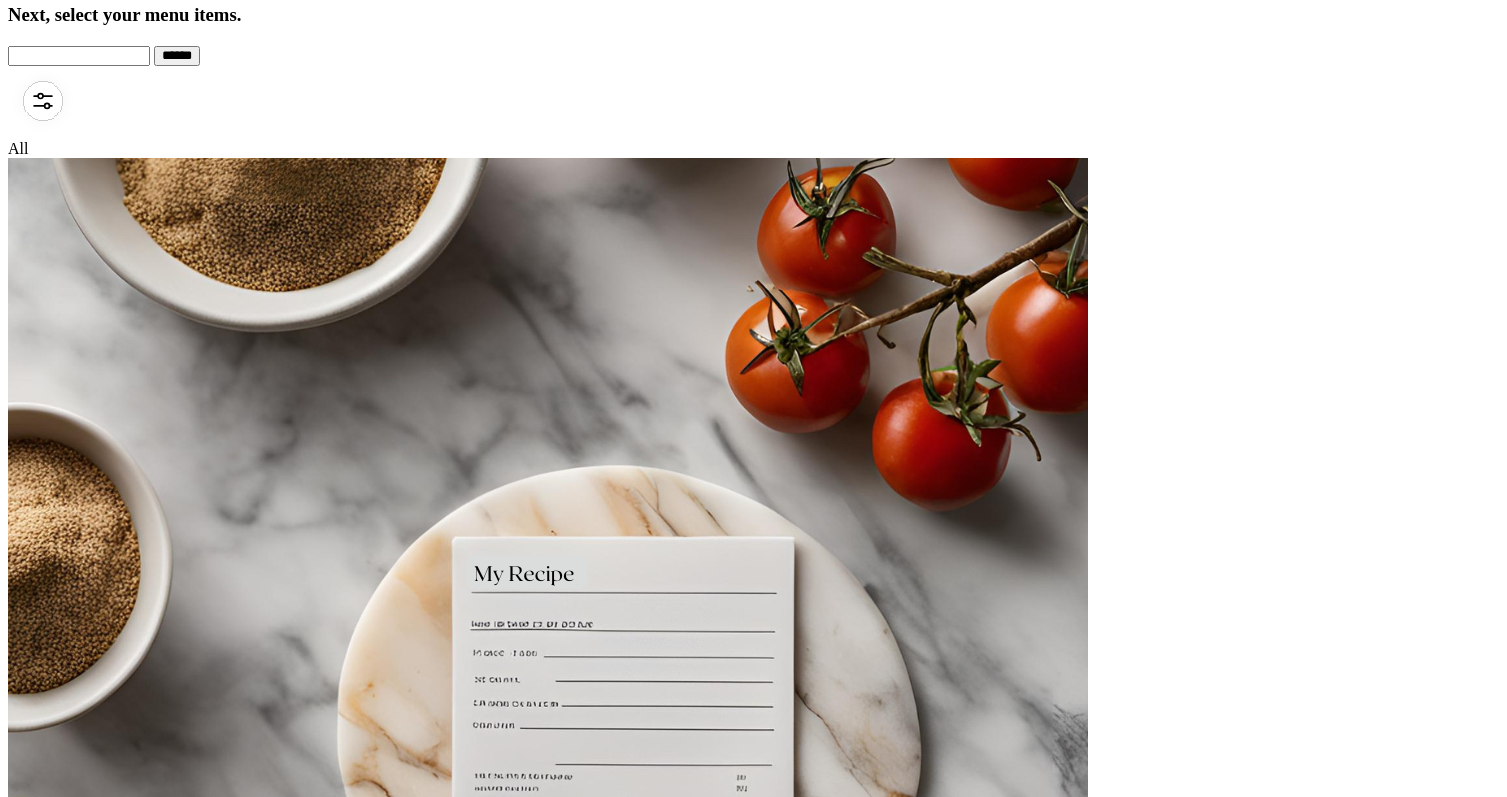 scroll, scrollTop: 680, scrollLeft: 0, axis: vertical 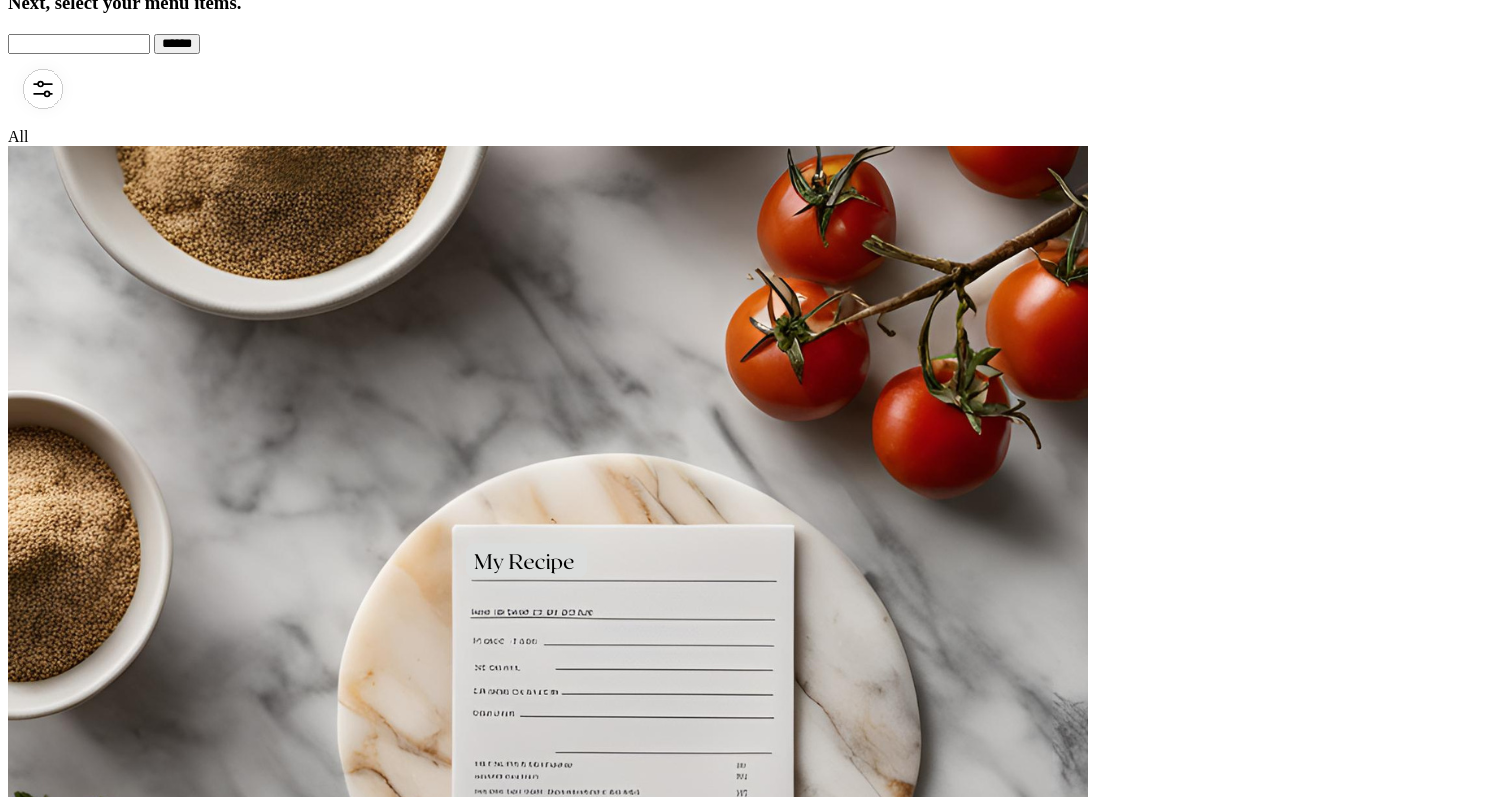 click on "Select" at bounding box center [27, 9338] 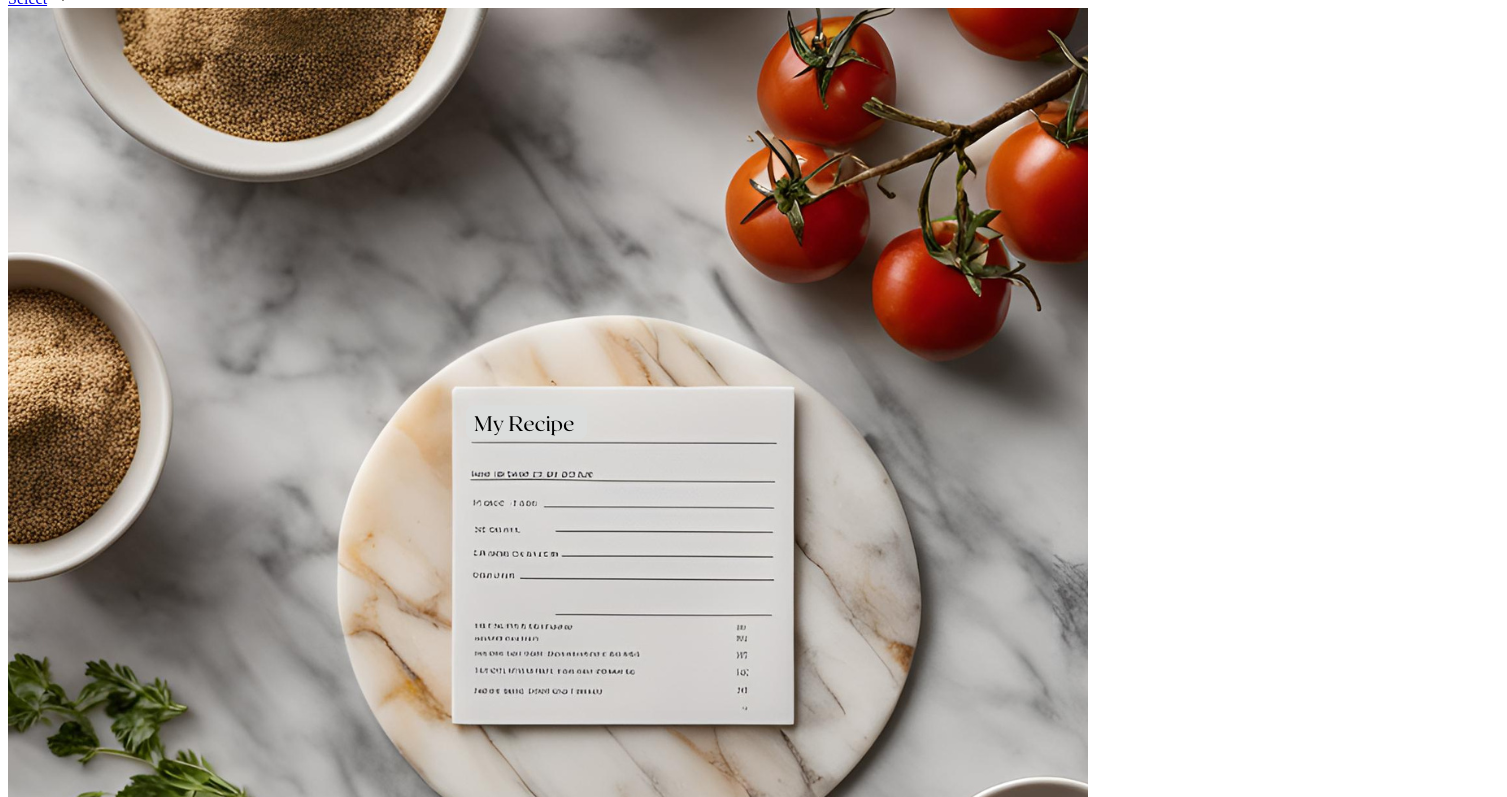 click on "1" at bounding box center (52, 19327) 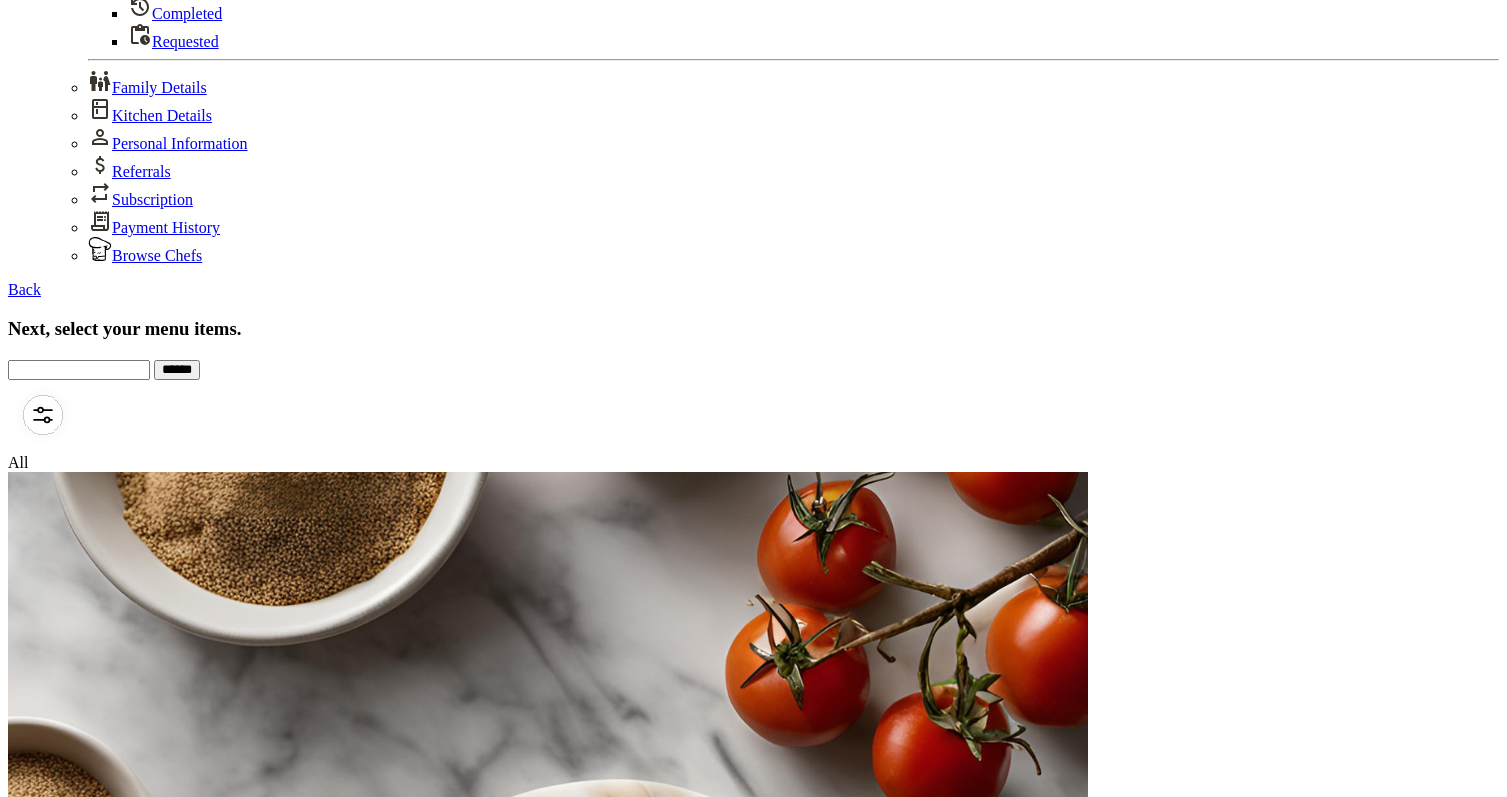 scroll, scrollTop: 313, scrollLeft: 0, axis: vertical 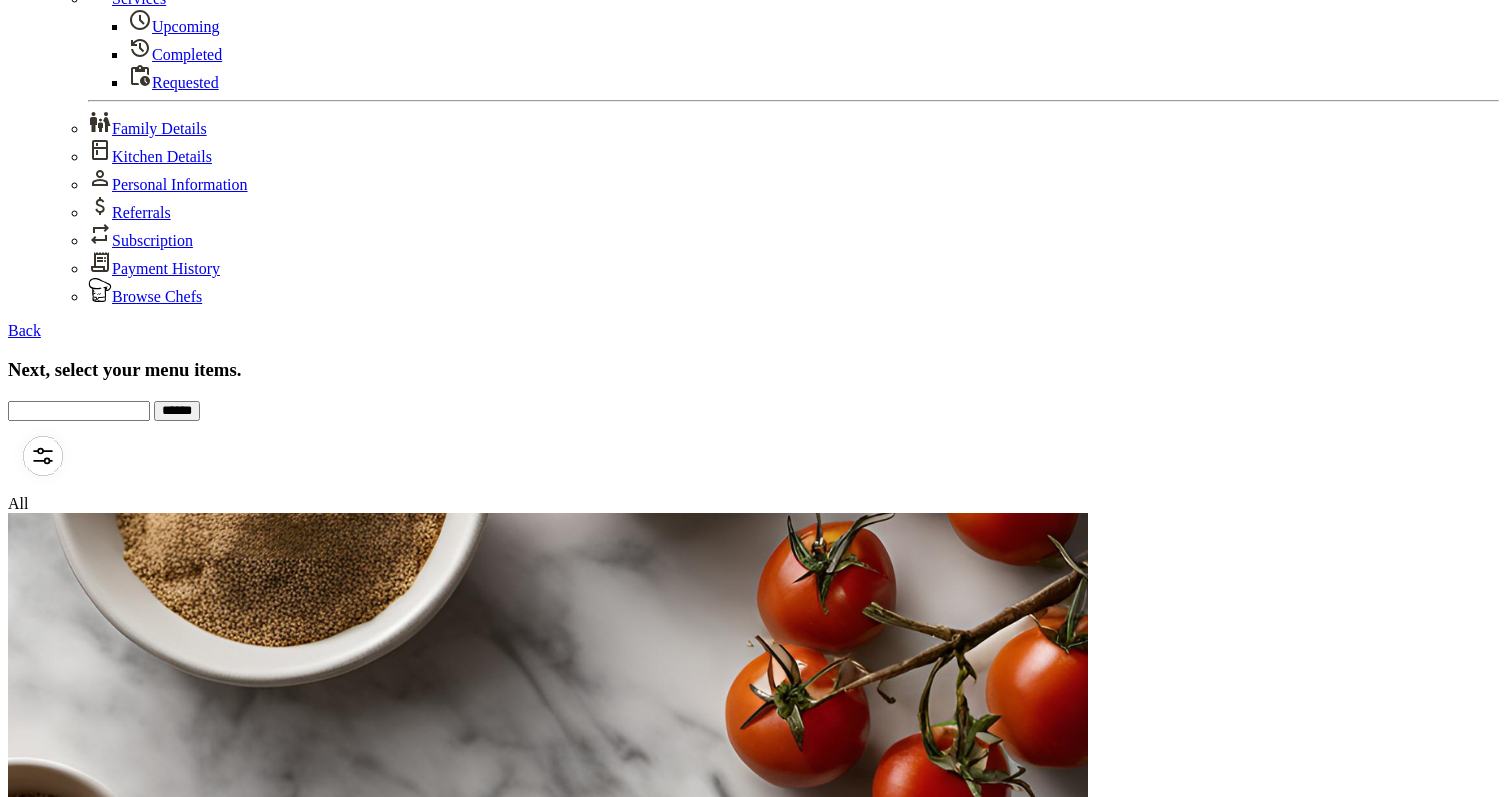 click on "Remove" at bounding box center [34, 2845] 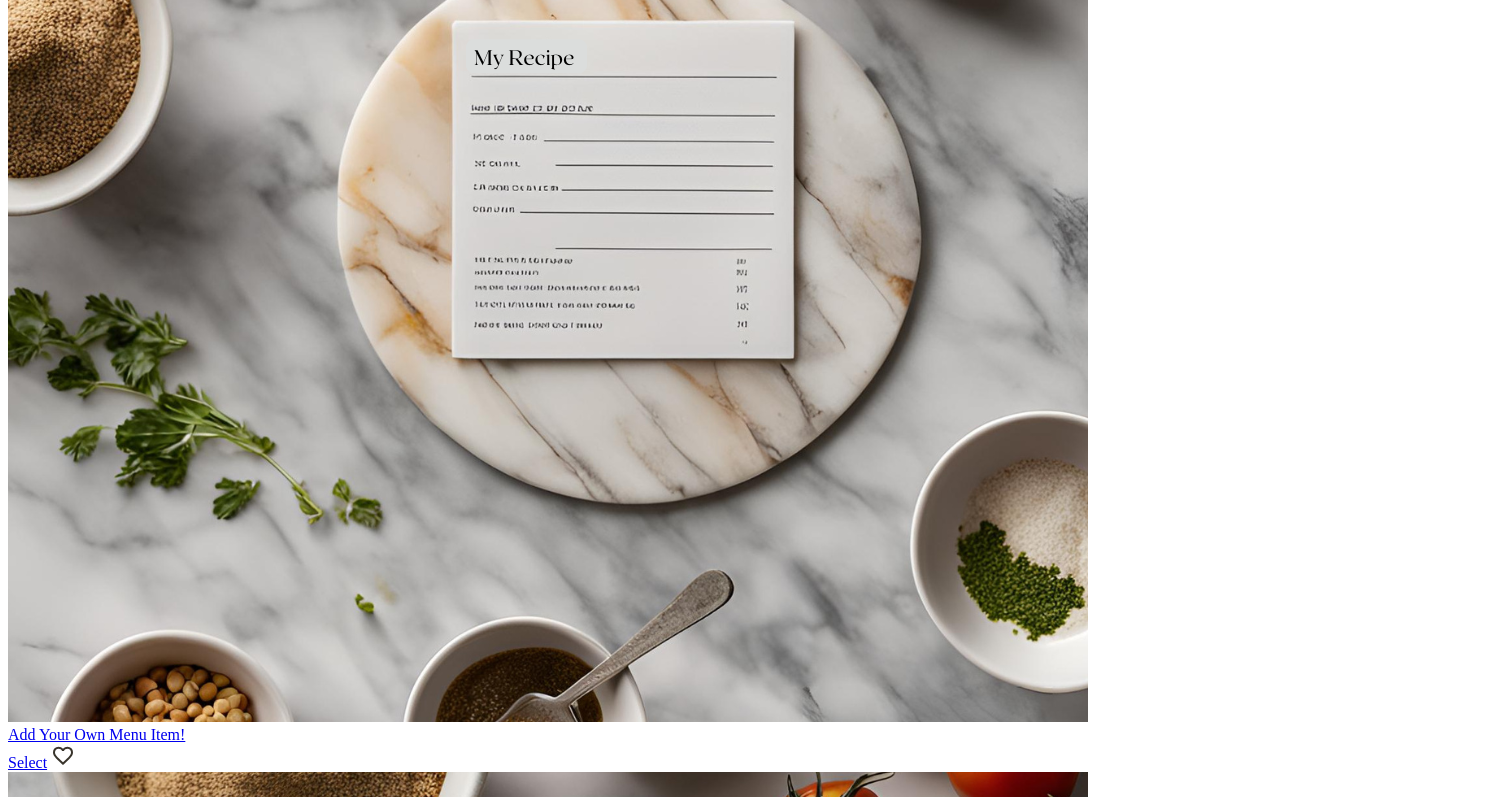 scroll, scrollTop: 1235, scrollLeft: 0, axis: vertical 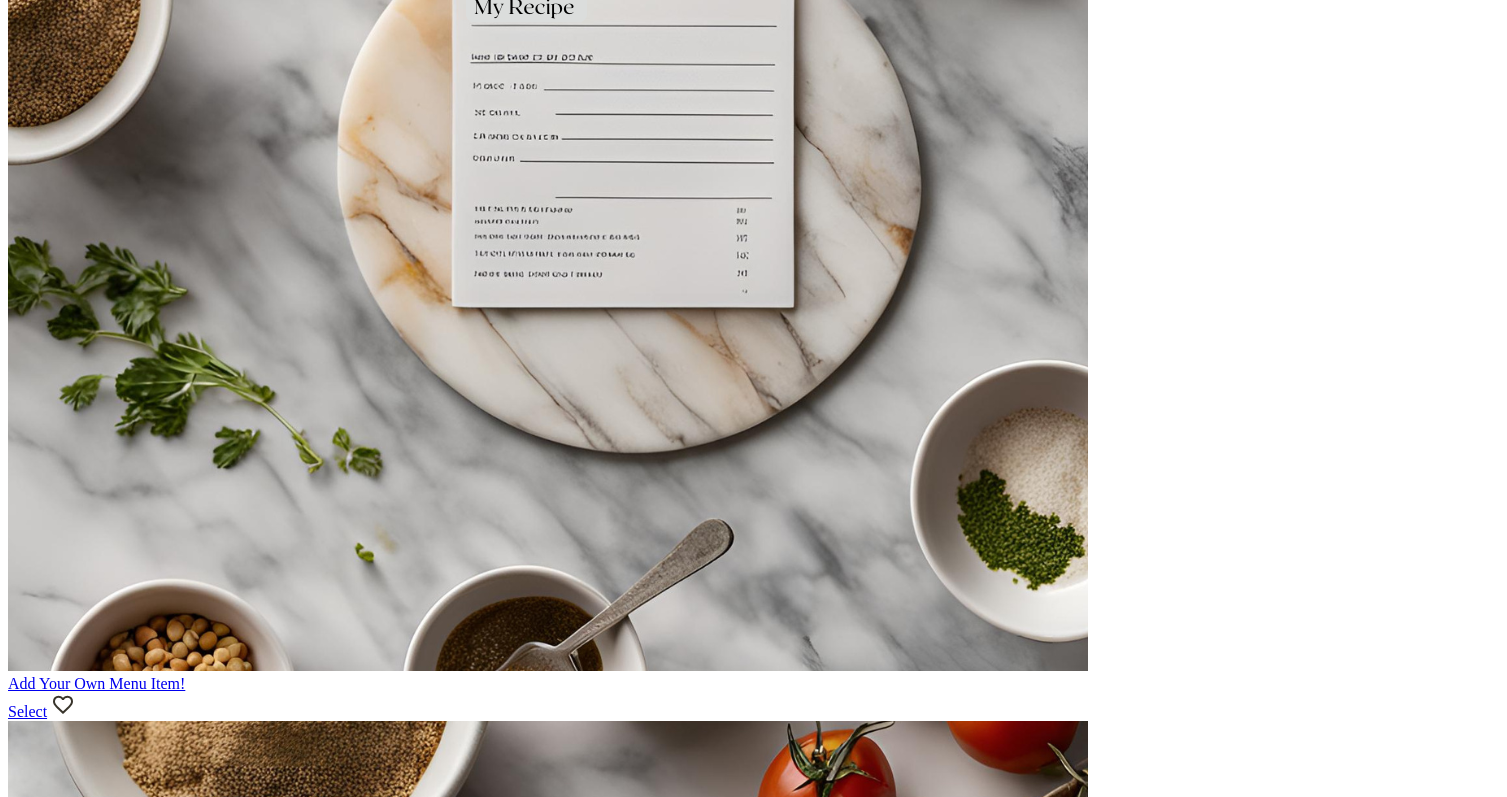 click on "Remove" at bounding box center [34, 10385] 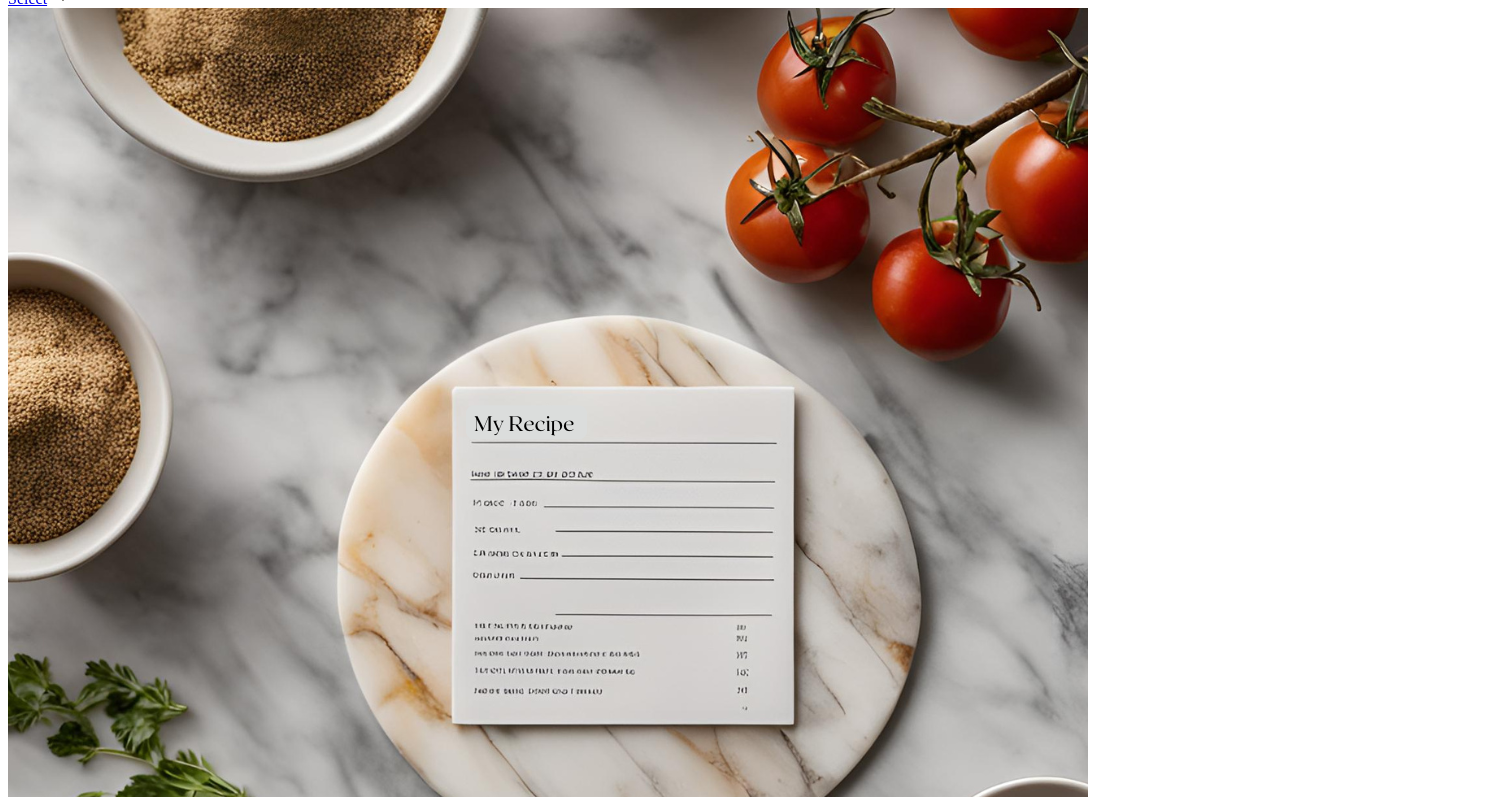 click on "2" at bounding box center [52, 18276] 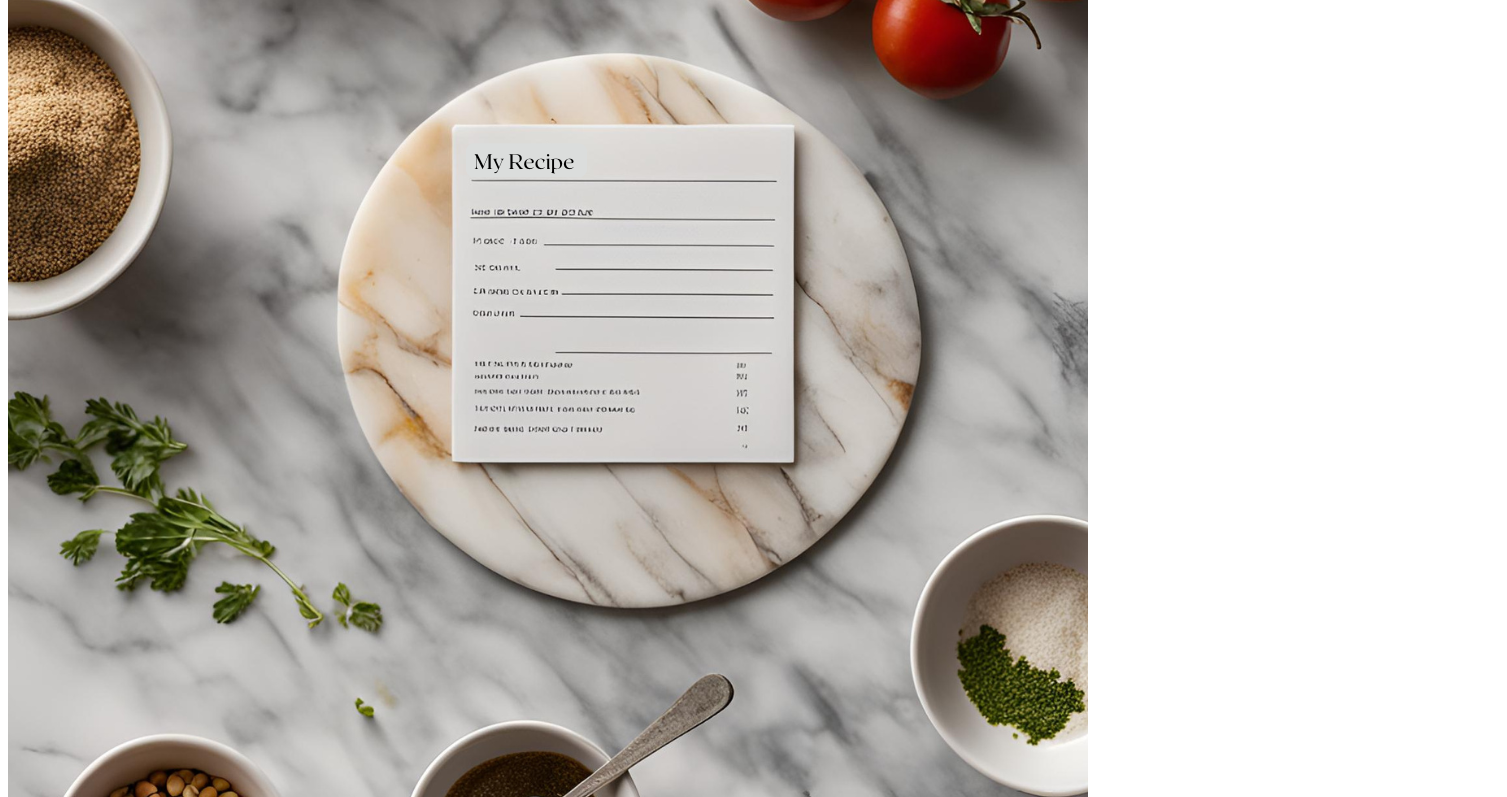 scroll, scrollTop: 1080, scrollLeft: 0, axis: vertical 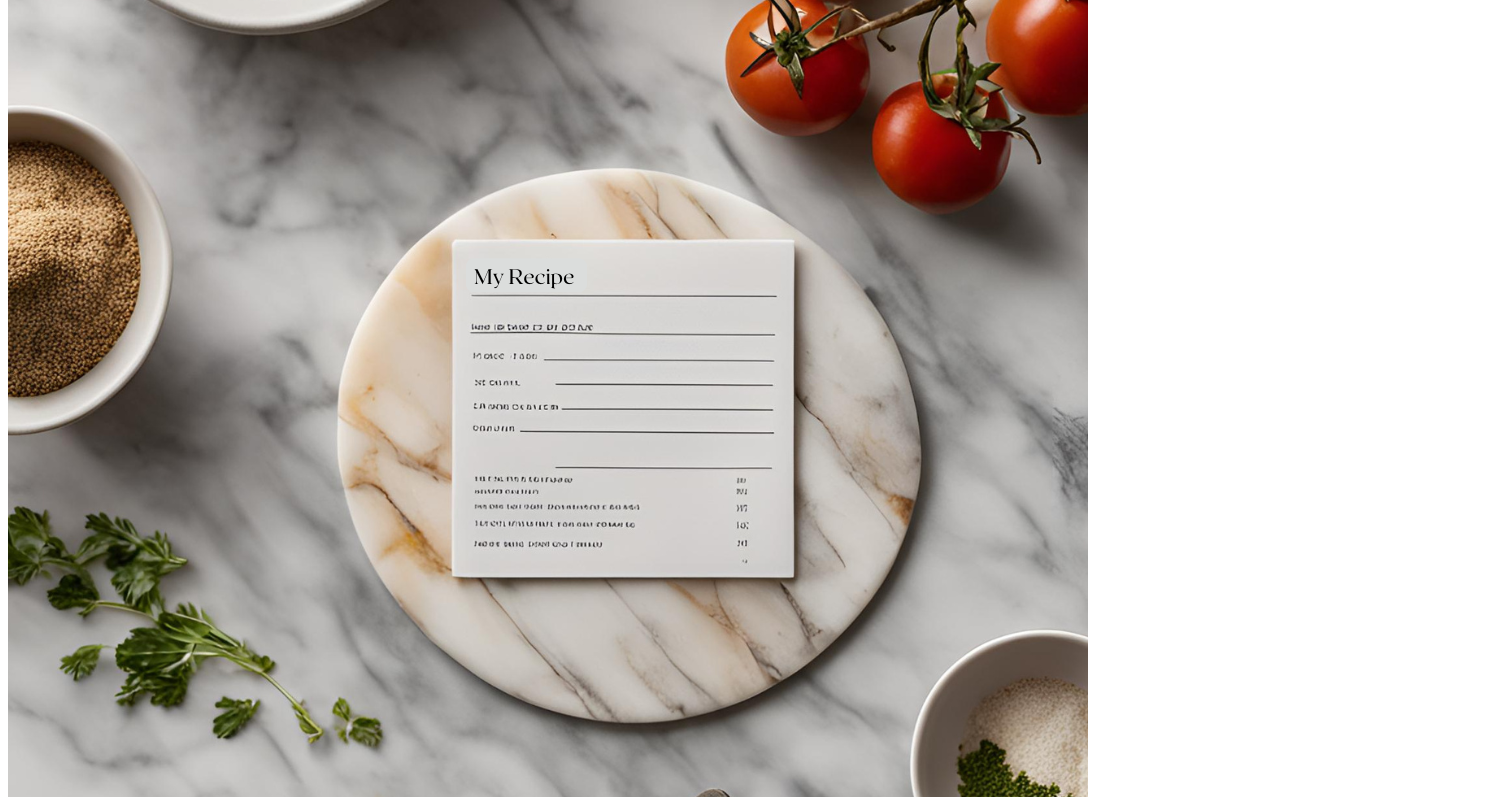 click on "Select" at bounding box center (27, 9053) 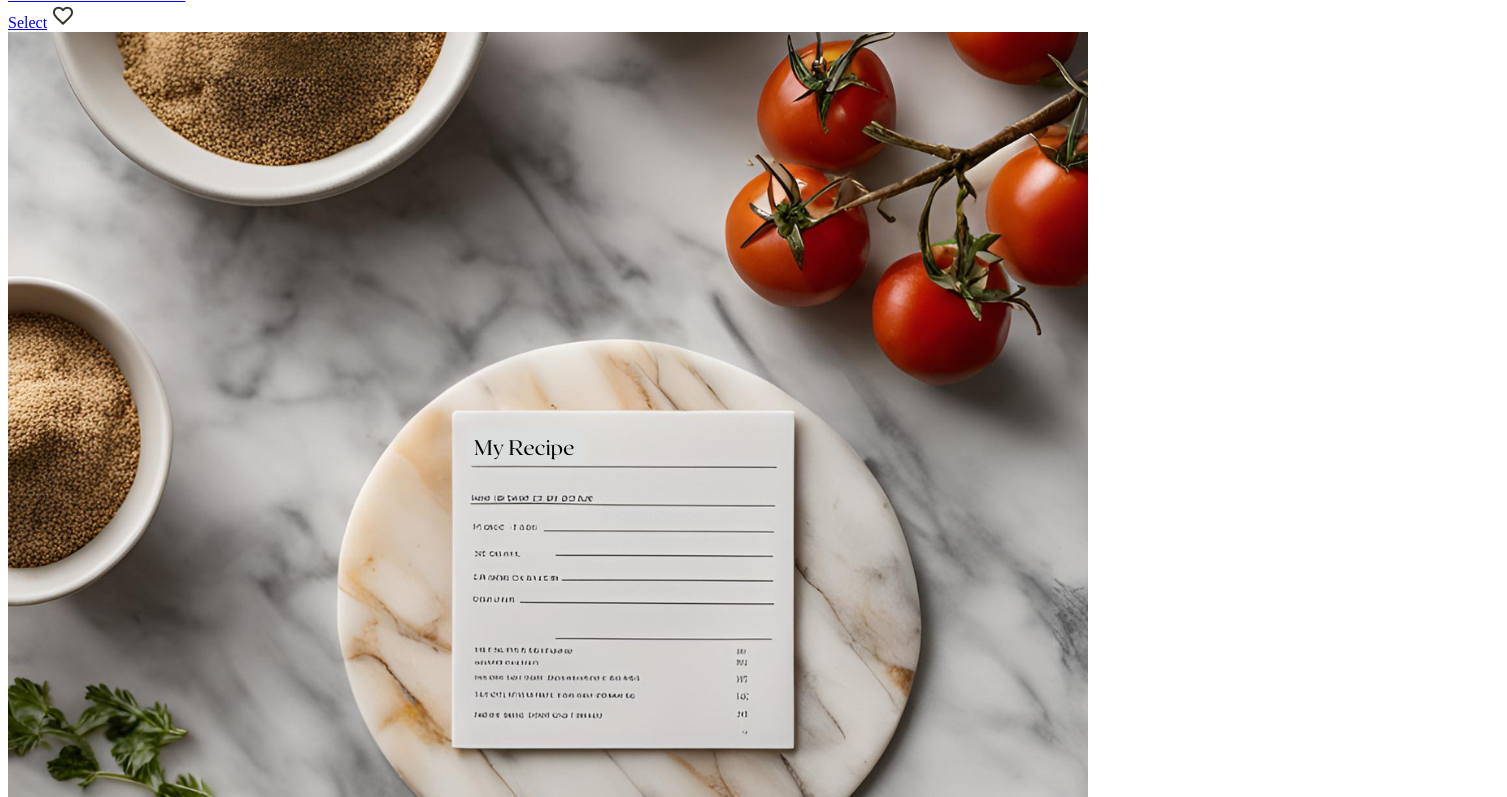 scroll, scrollTop: 1932, scrollLeft: 0, axis: vertical 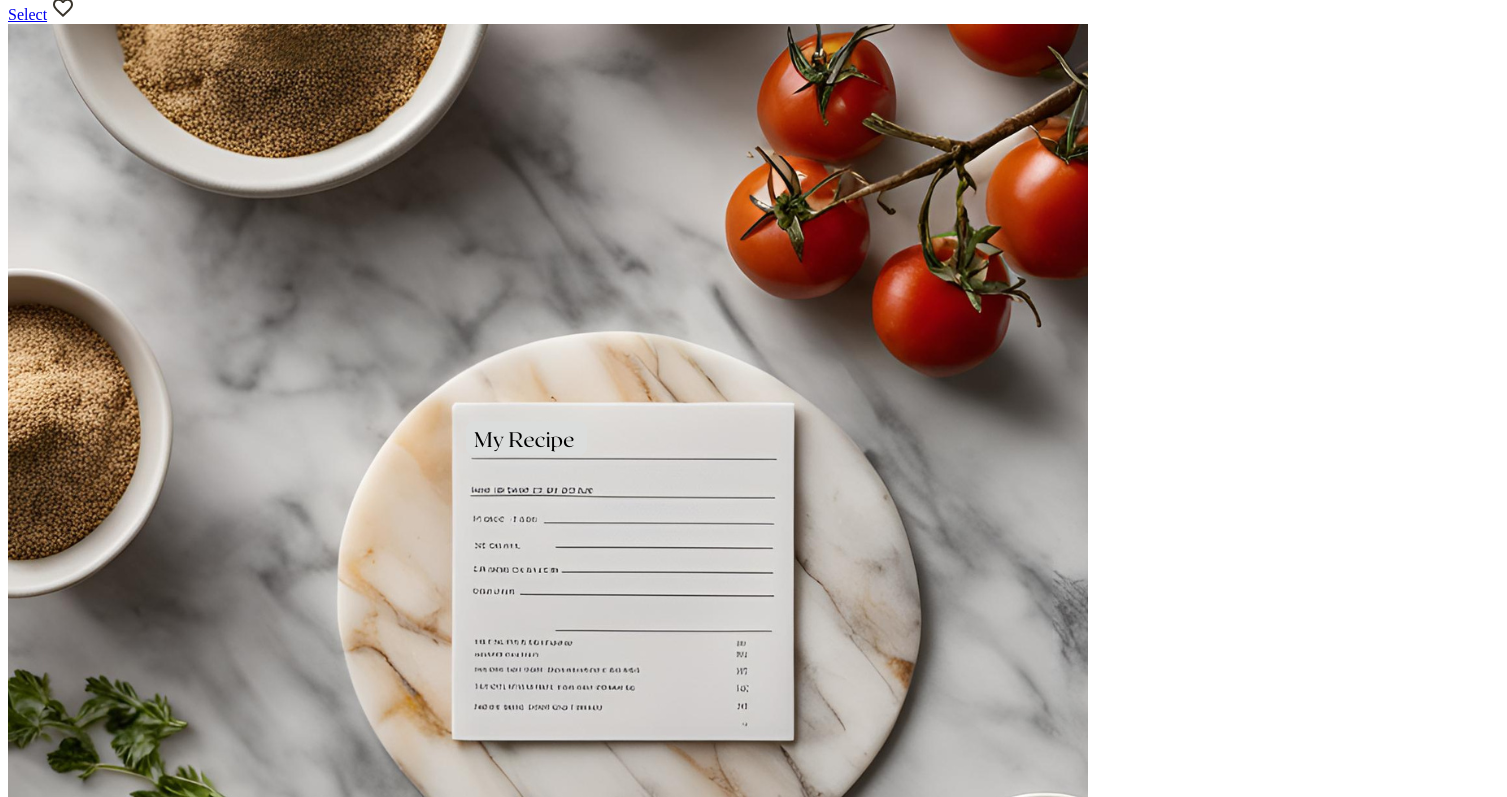 click on "3" at bounding box center (52, 19397) 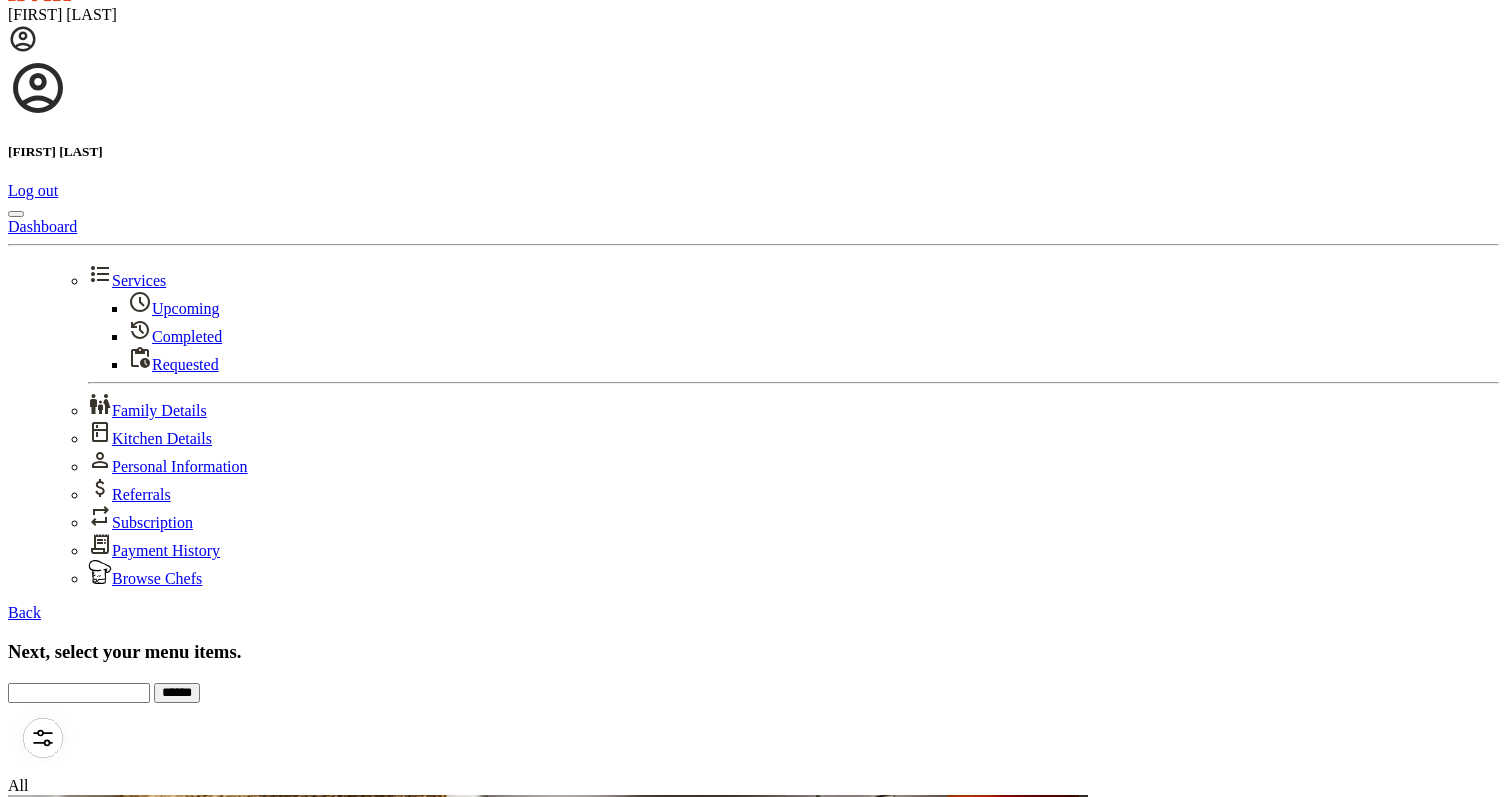 scroll, scrollTop: 39, scrollLeft: 0, axis: vertical 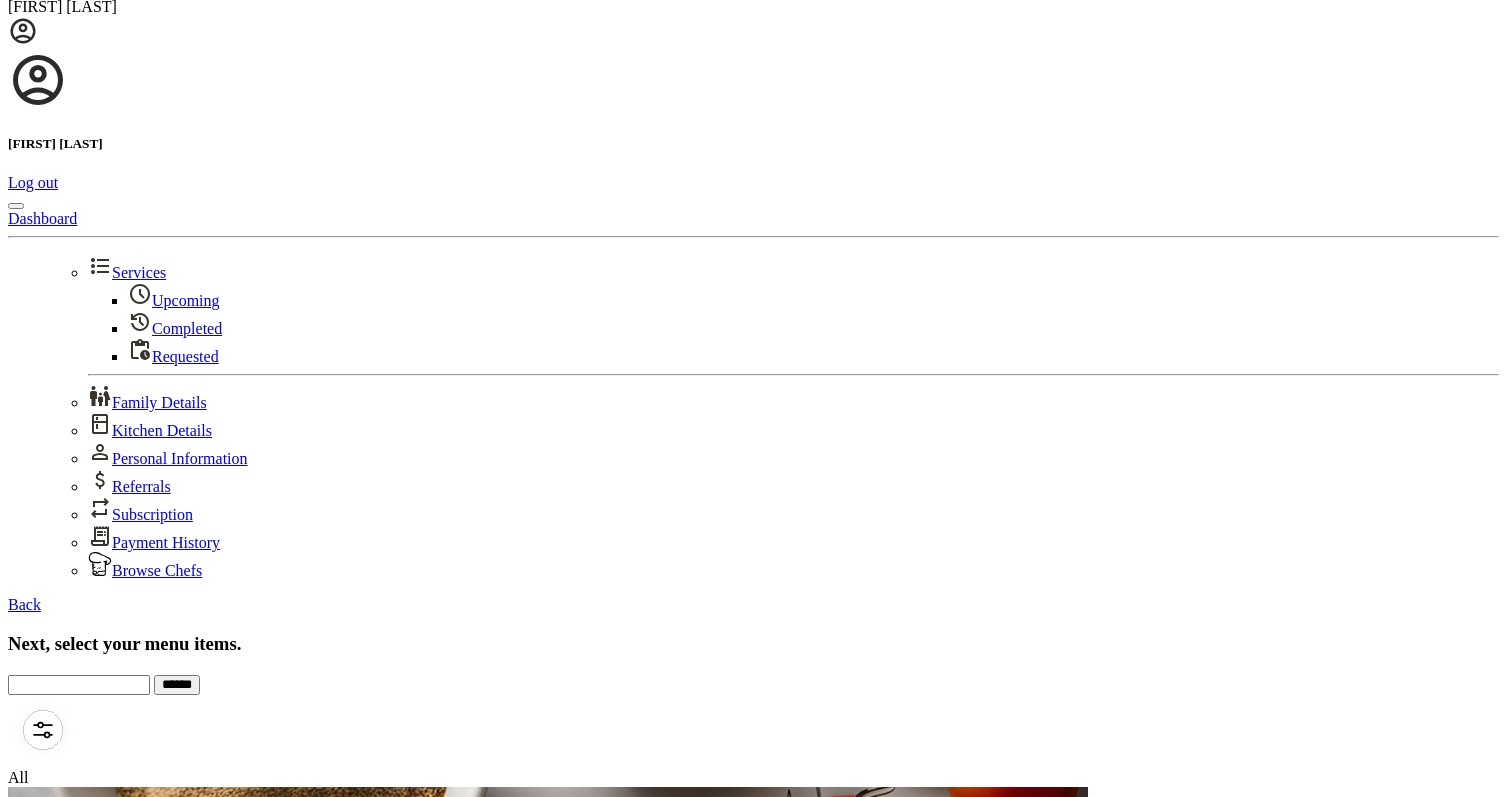 click on "Review selections" at bounding box center [753, 11071] 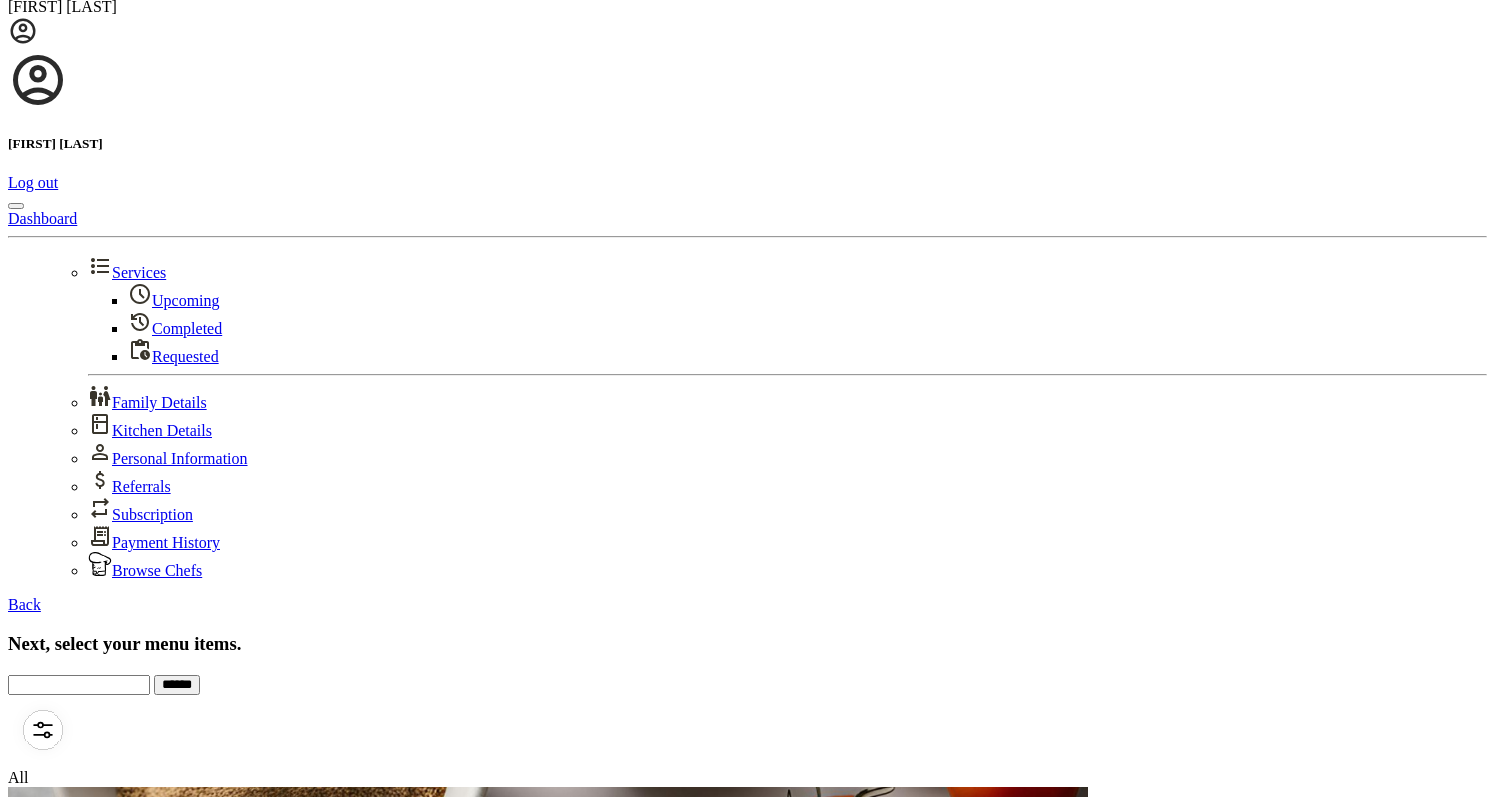 click on "Confirm Menu" at bounding box center [110, 11473] 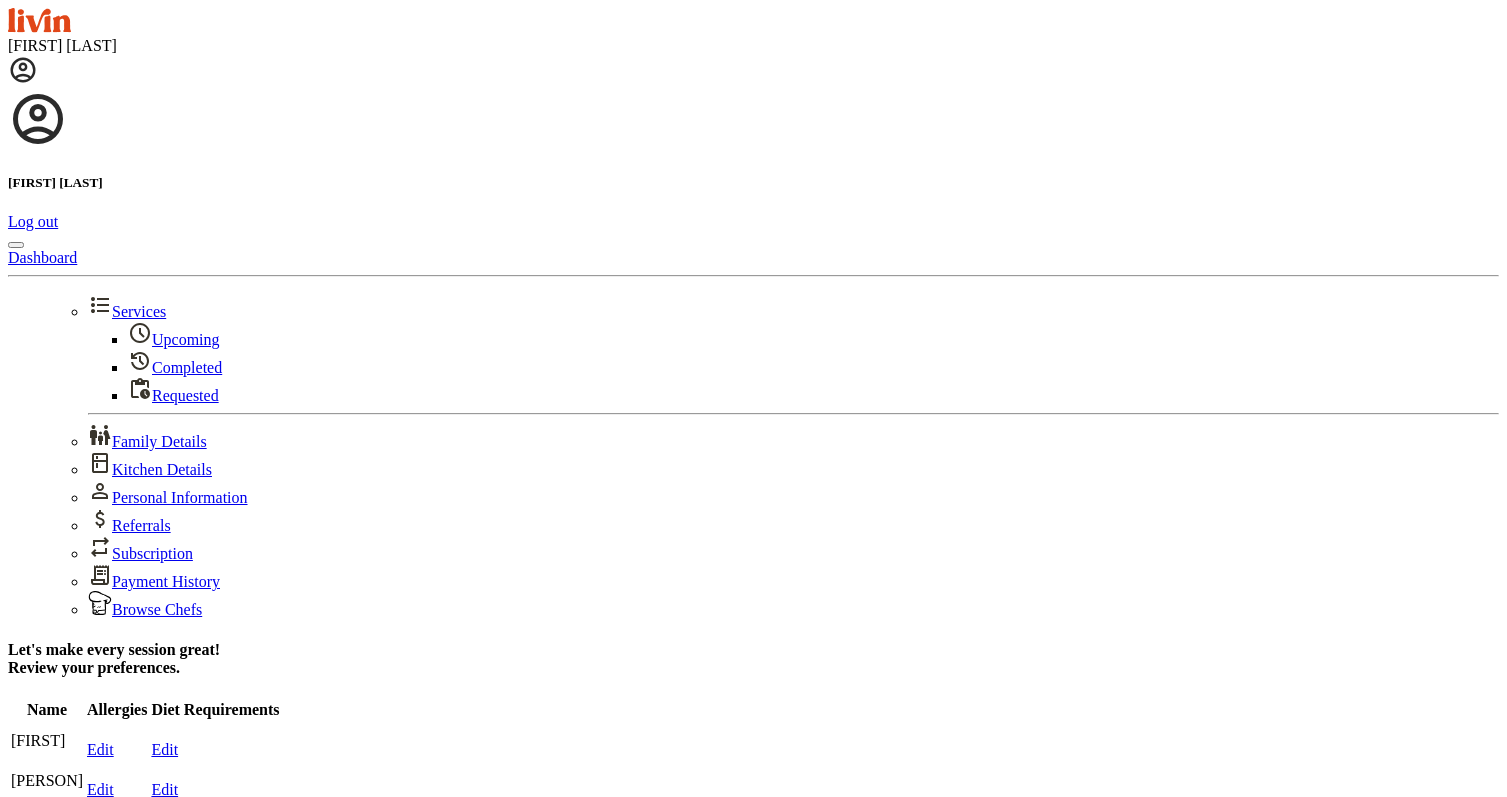 scroll, scrollTop: 0, scrollLeft: 0, axis: both 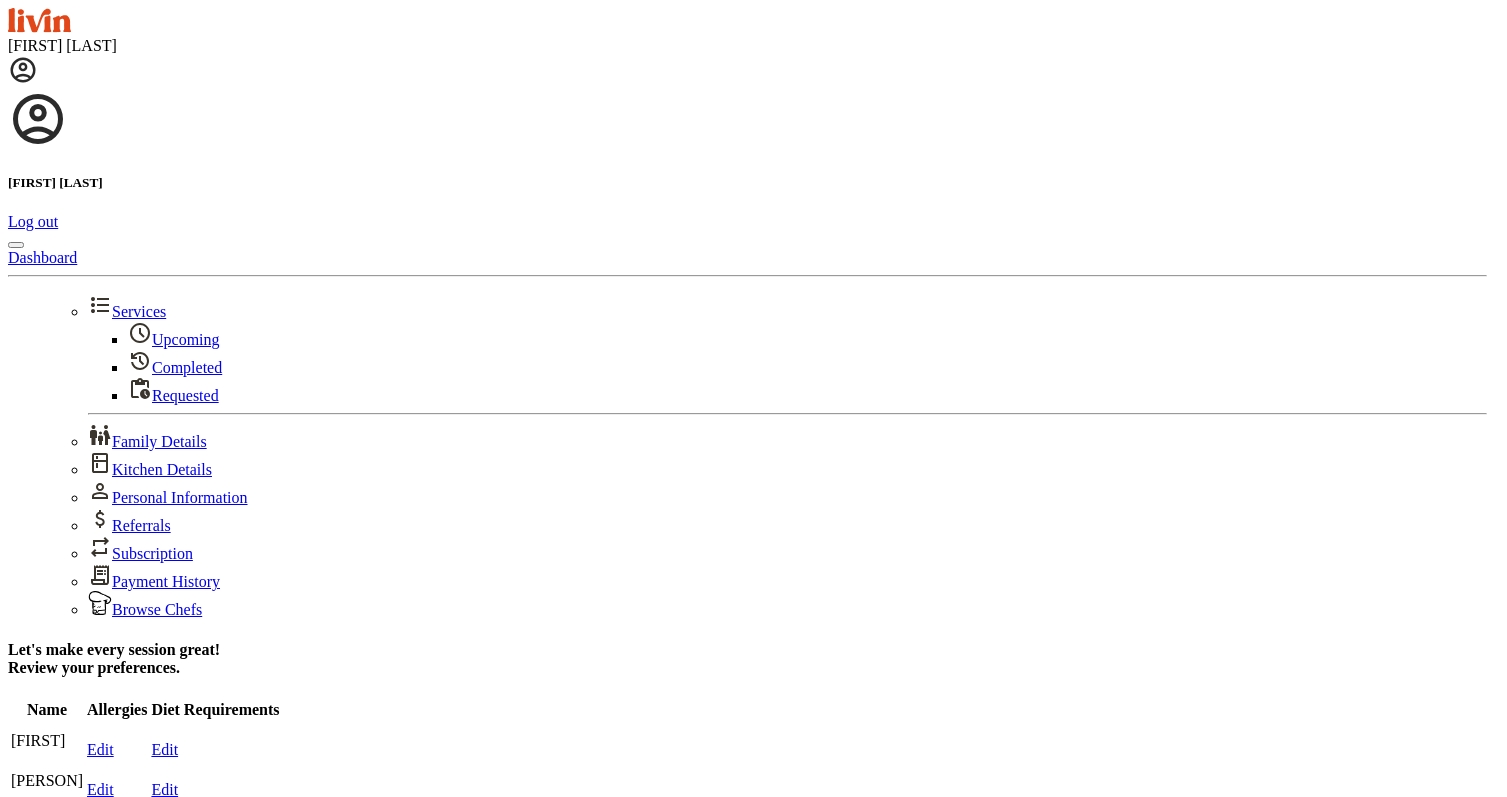 click on "**********" at bounding box center (46, 1406) 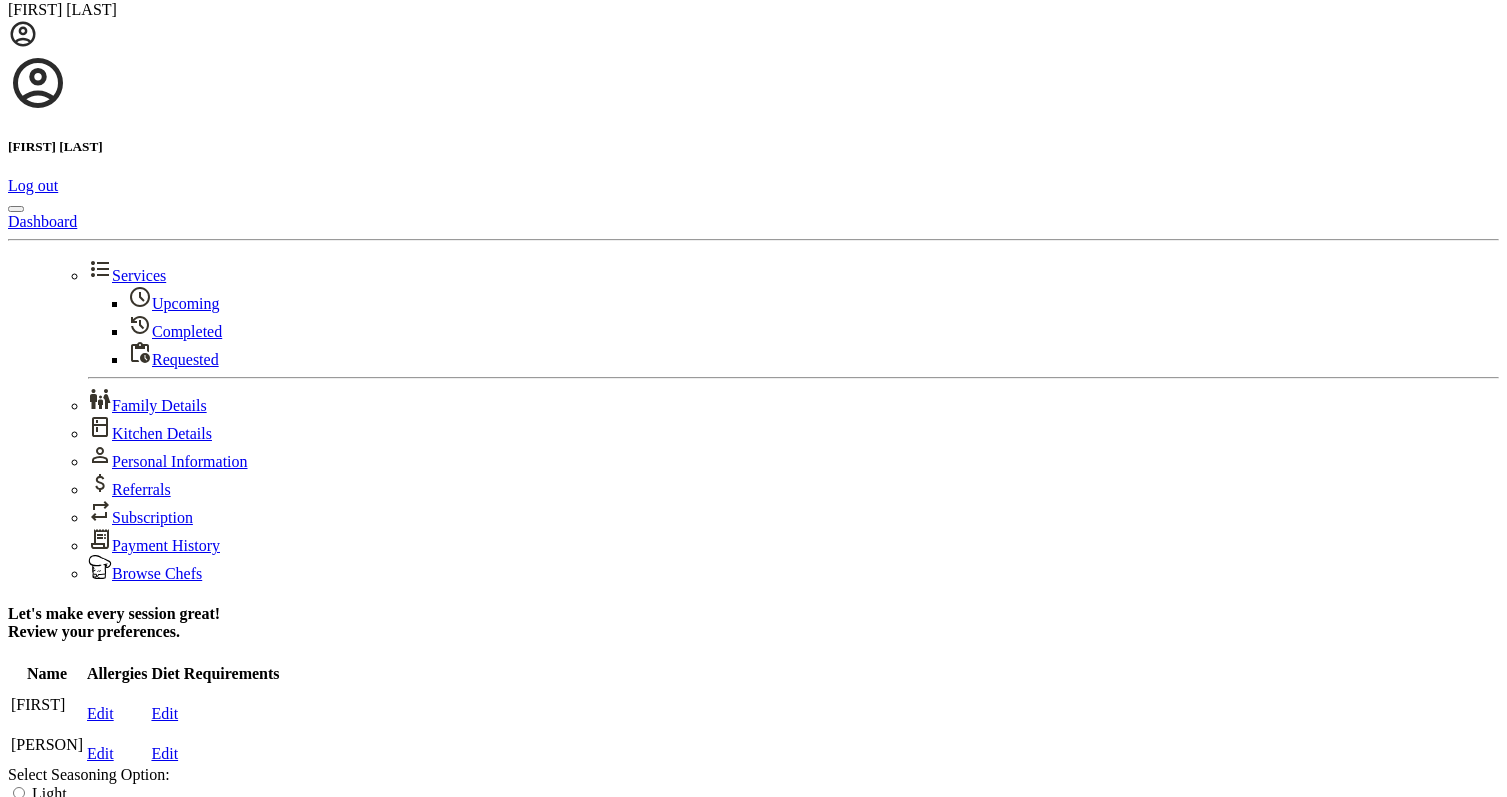 scroll, scrollTop: 87, scrollLeft: 0, axis: vertical 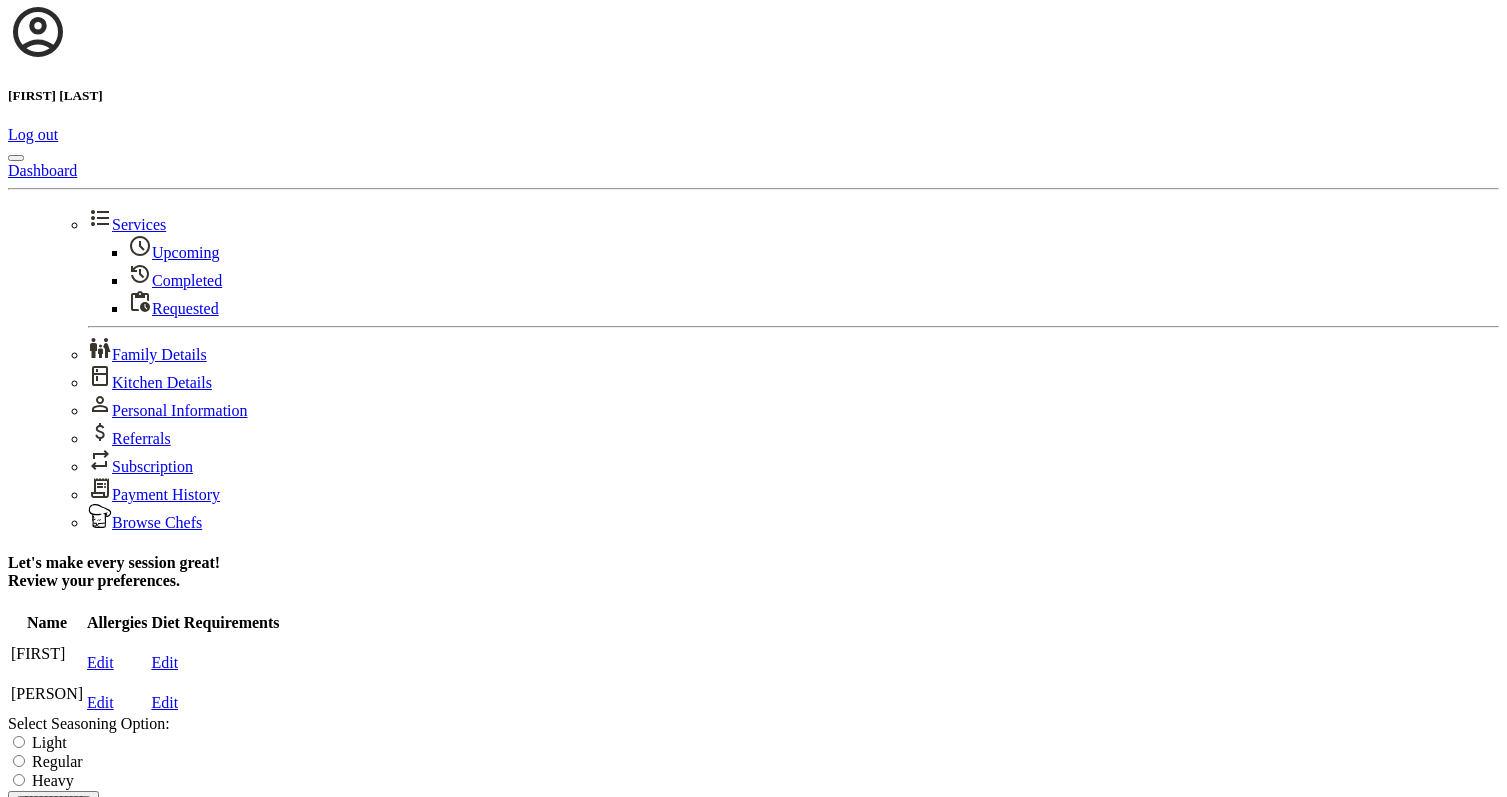 click on "**********" at bounding box center (53, 801) 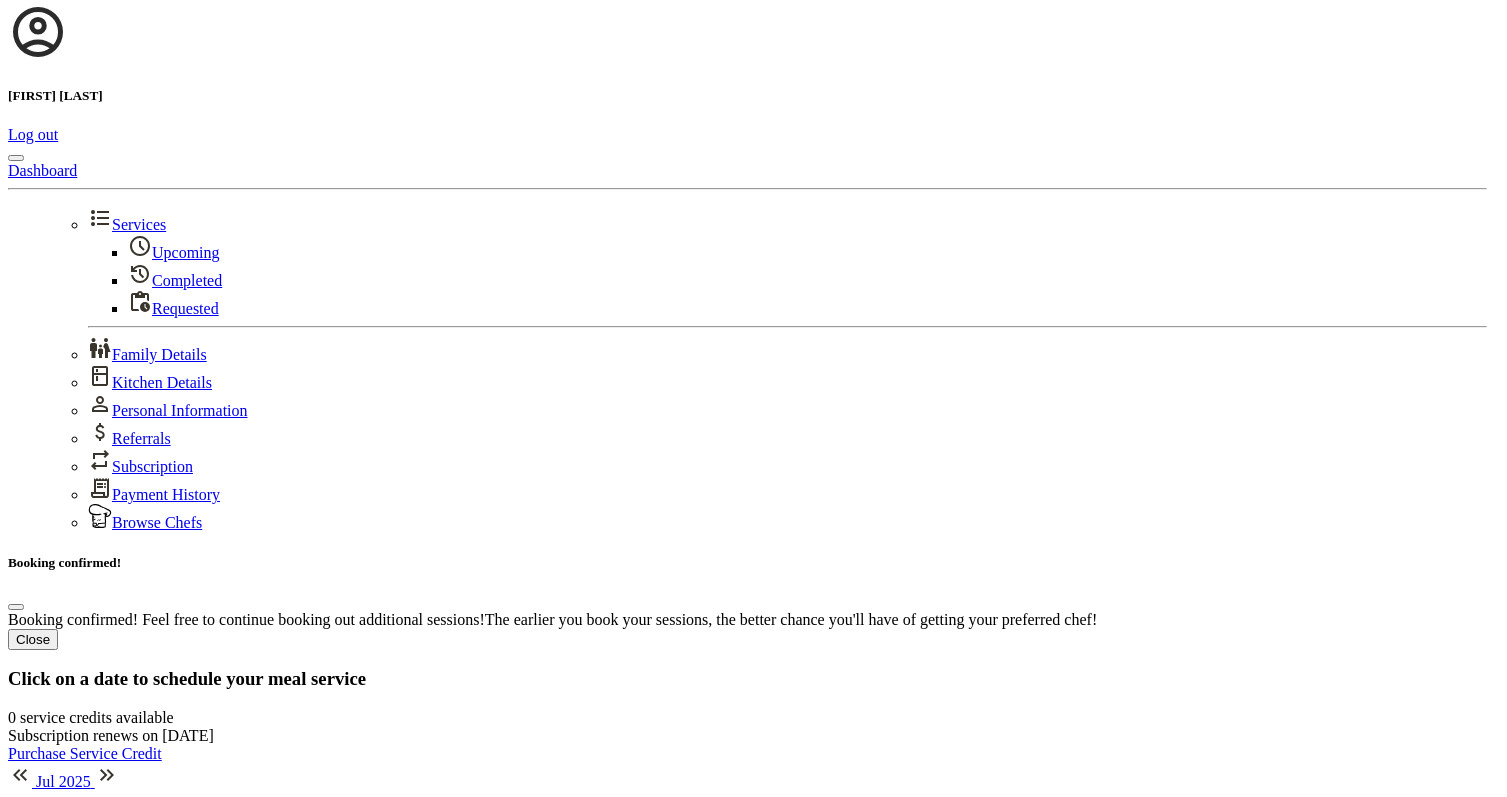scroll, scrollTop: 0, scrollLeft: 0, axis: both 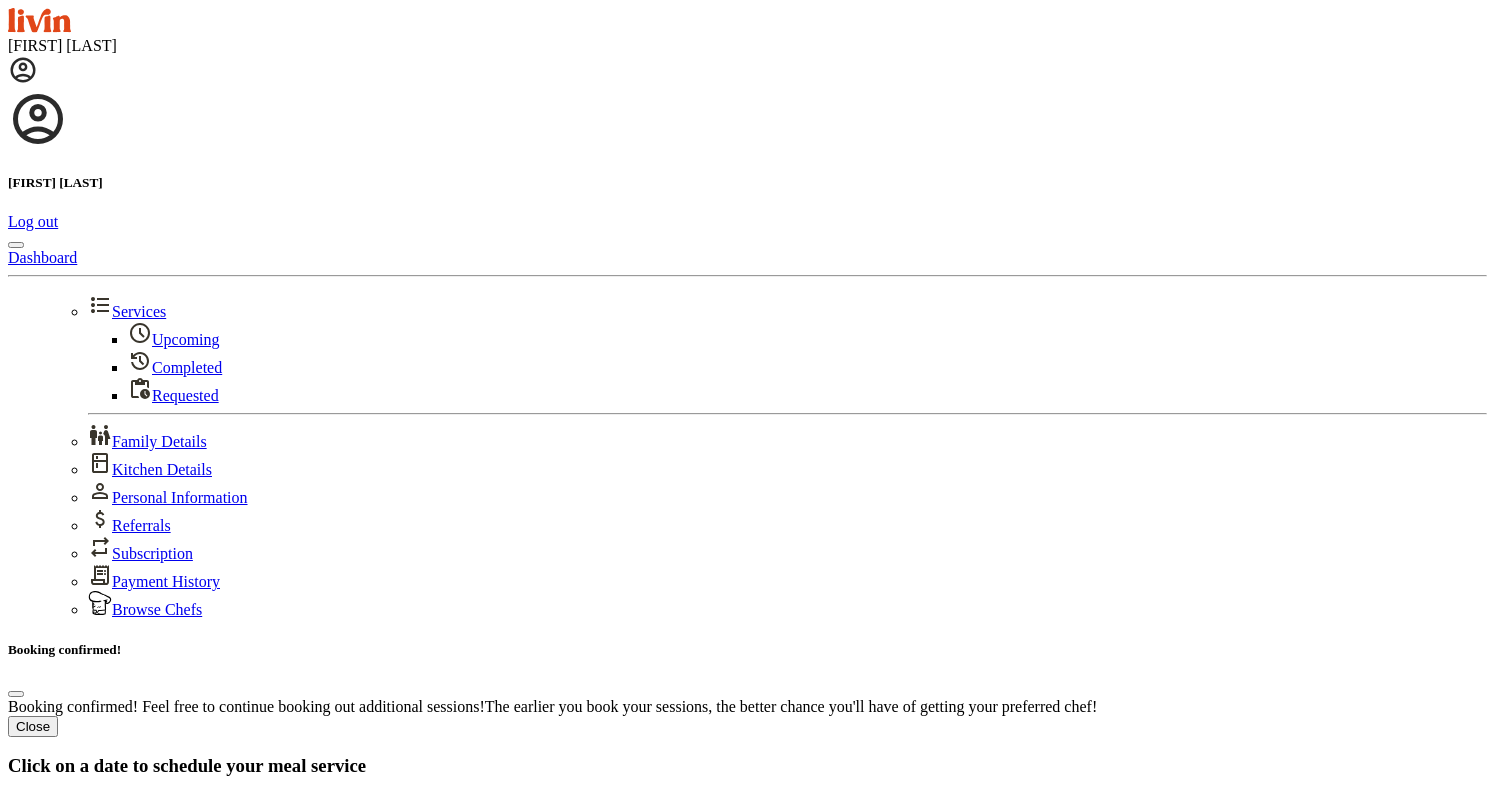 click on "Close" at bounding box center (33, 726) 